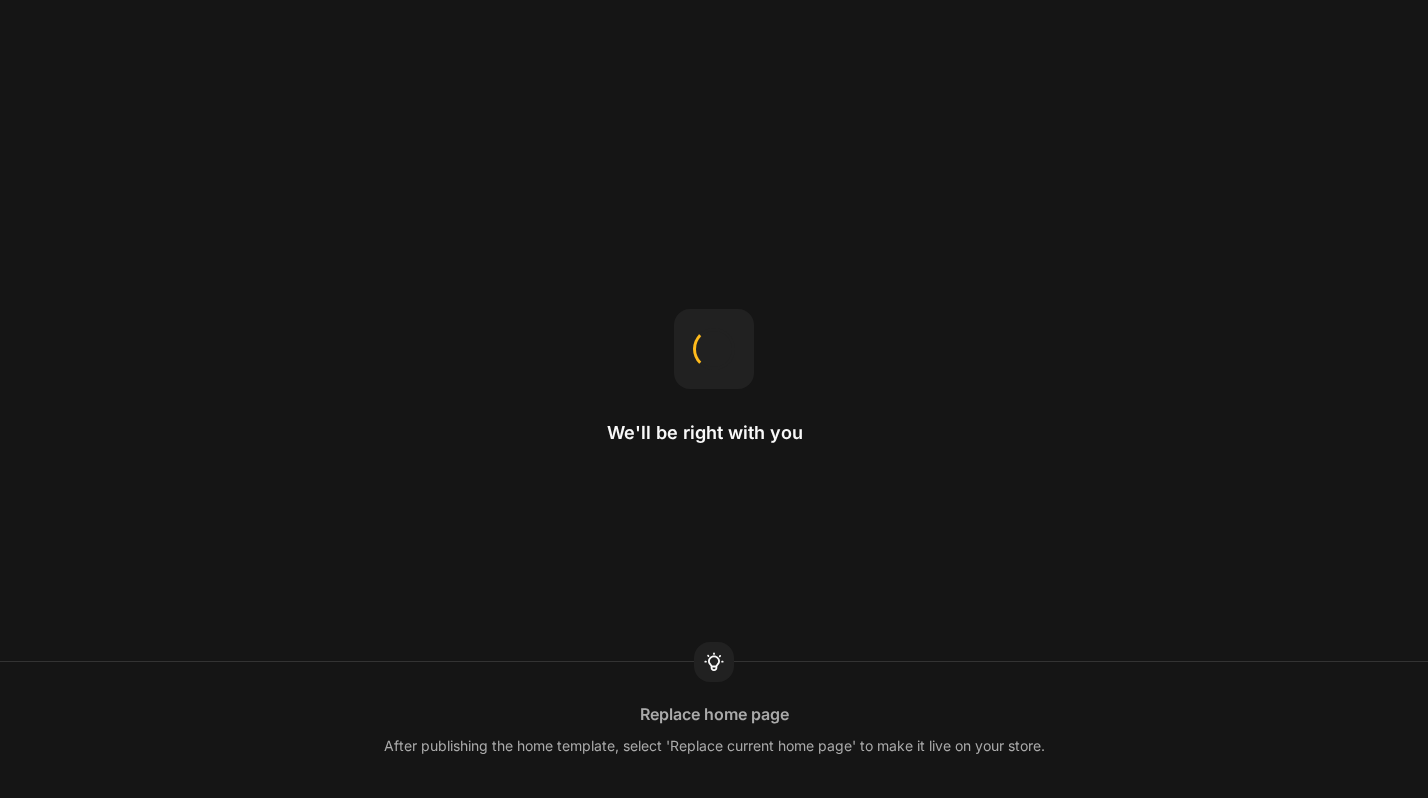 scroll, scrollTop: 0, scrollLeft: 0, axis: both 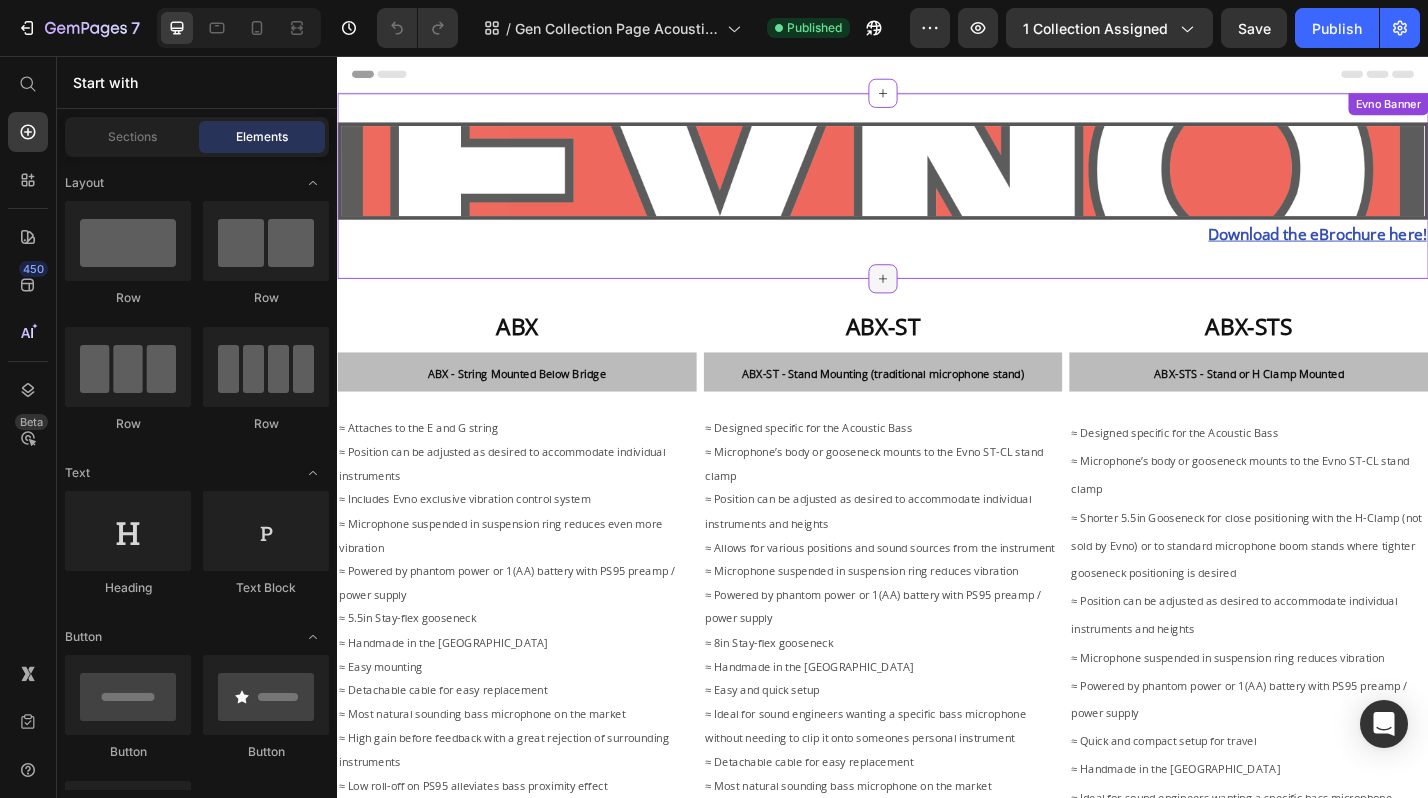 click 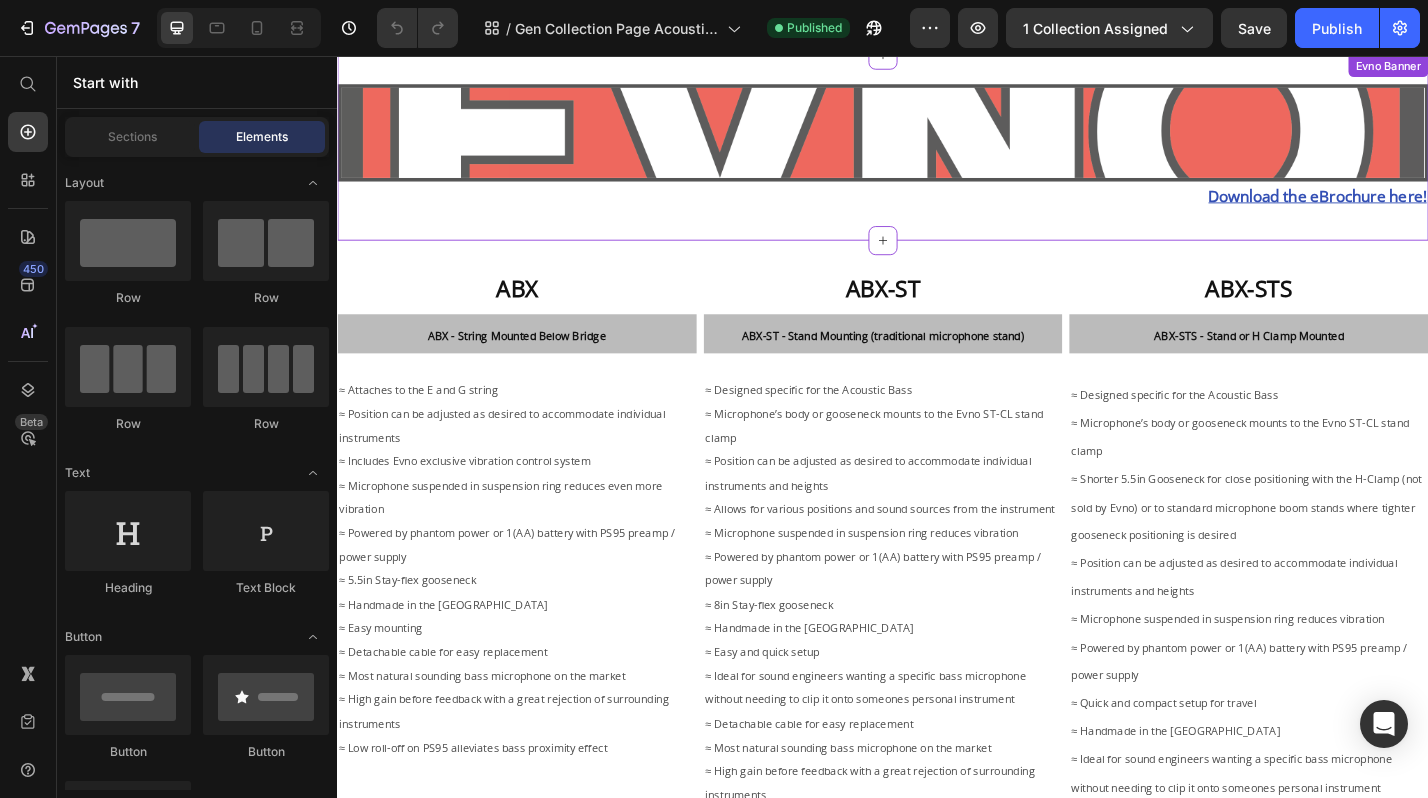 scroll, scrollTop: 6, scrollLeft: 0, axis: vertical 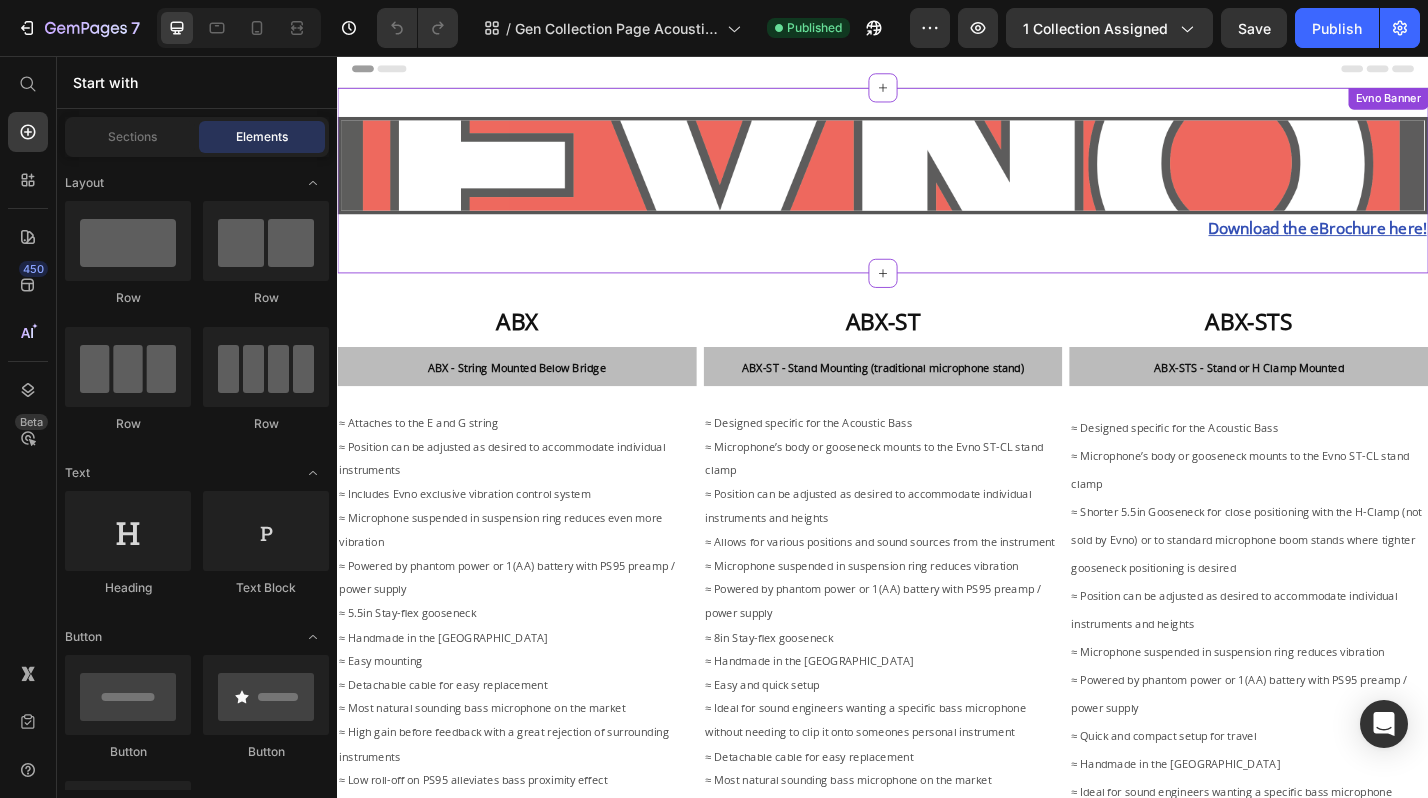 click on "Evno Banner" at bounding box center [1493, 103] 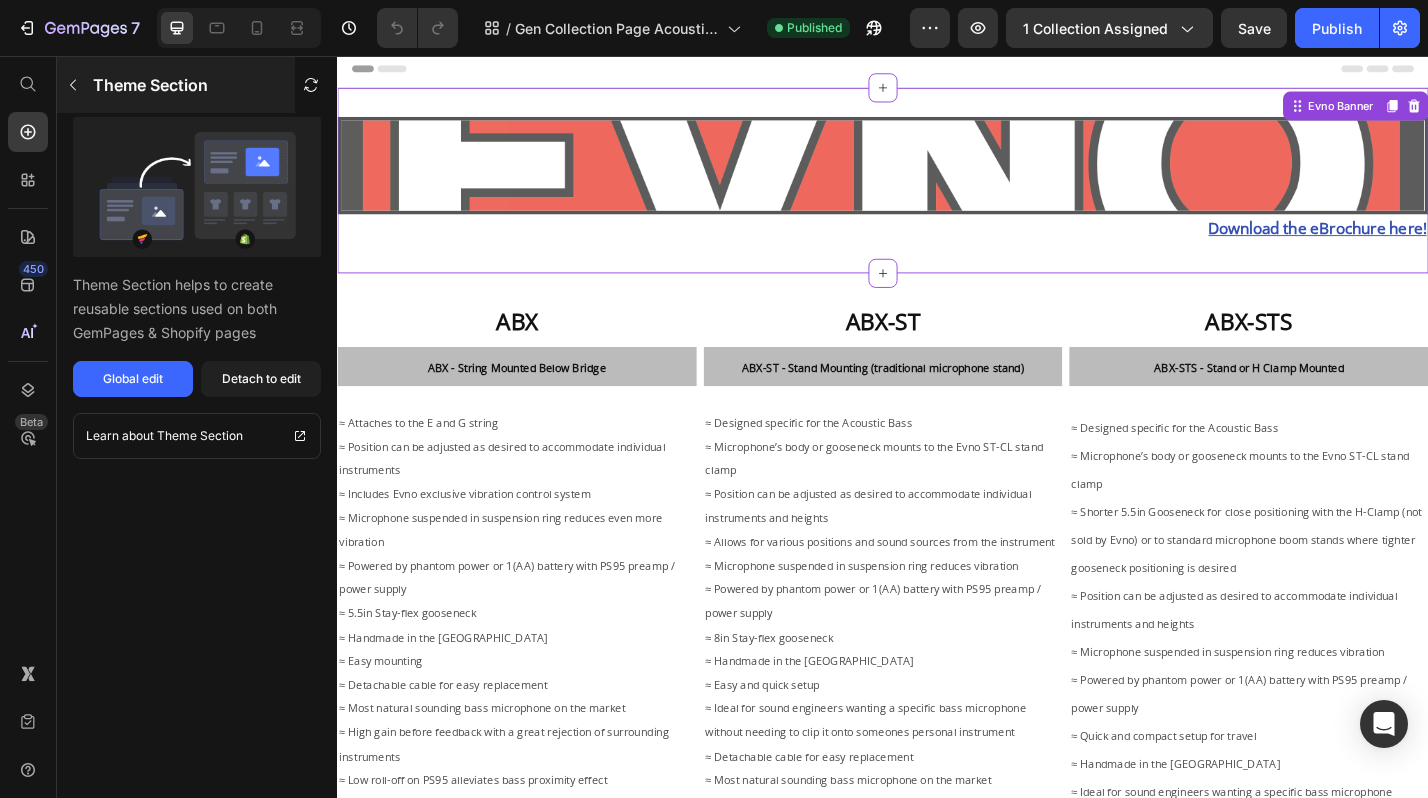 click at bounding box center (73, 85) 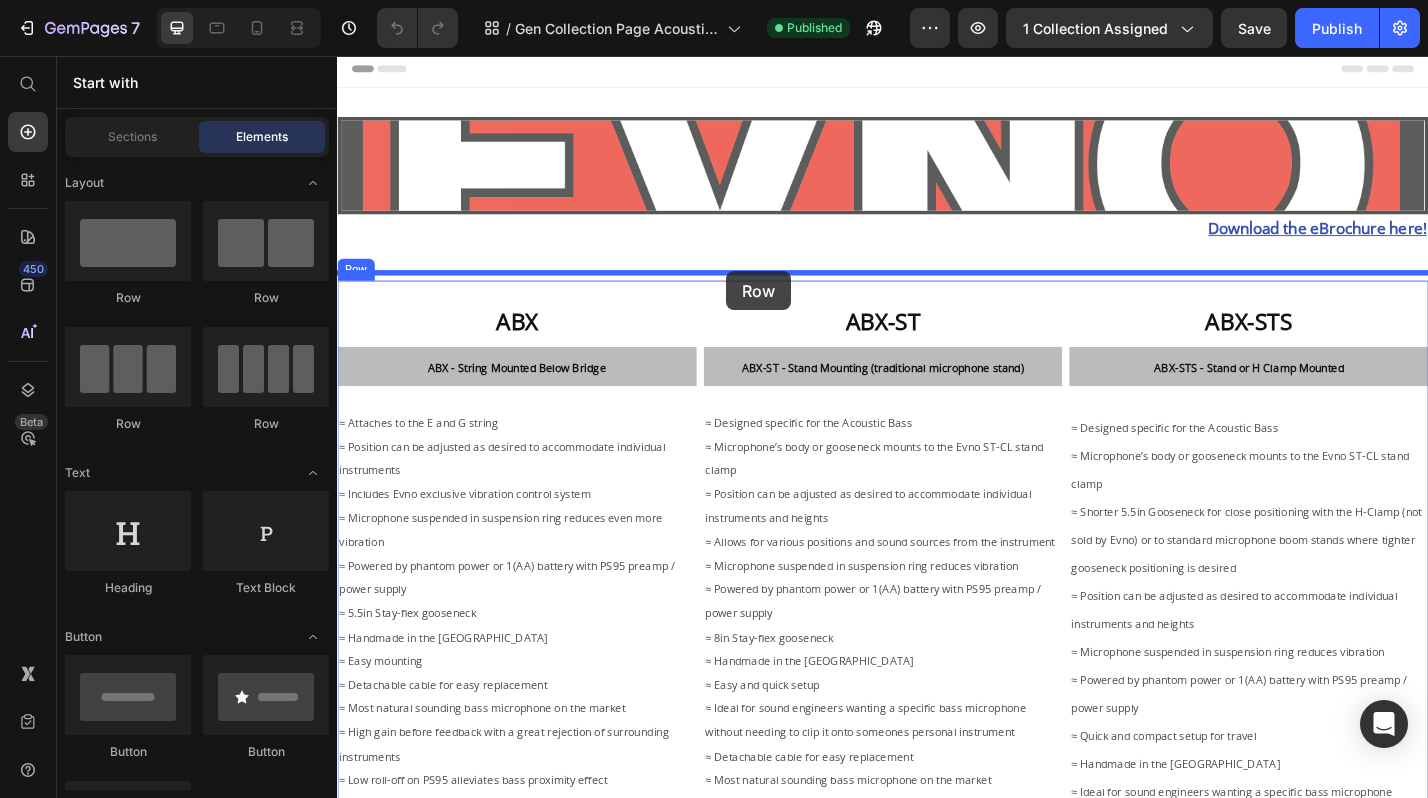 drag, startPoint x: 495, startPoint y: 302, endPoint x: 765, endPoint y: 293, distance: 270.14996 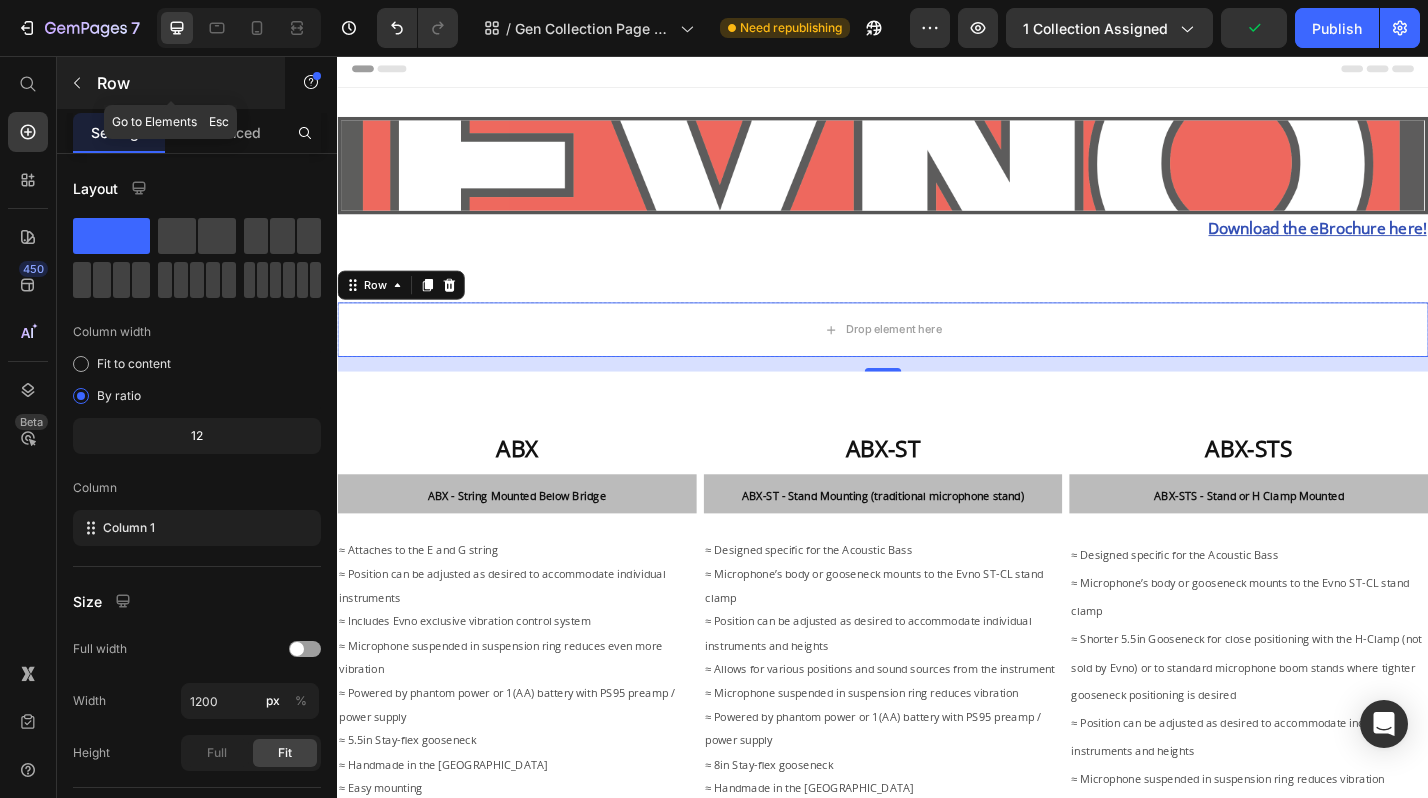 click 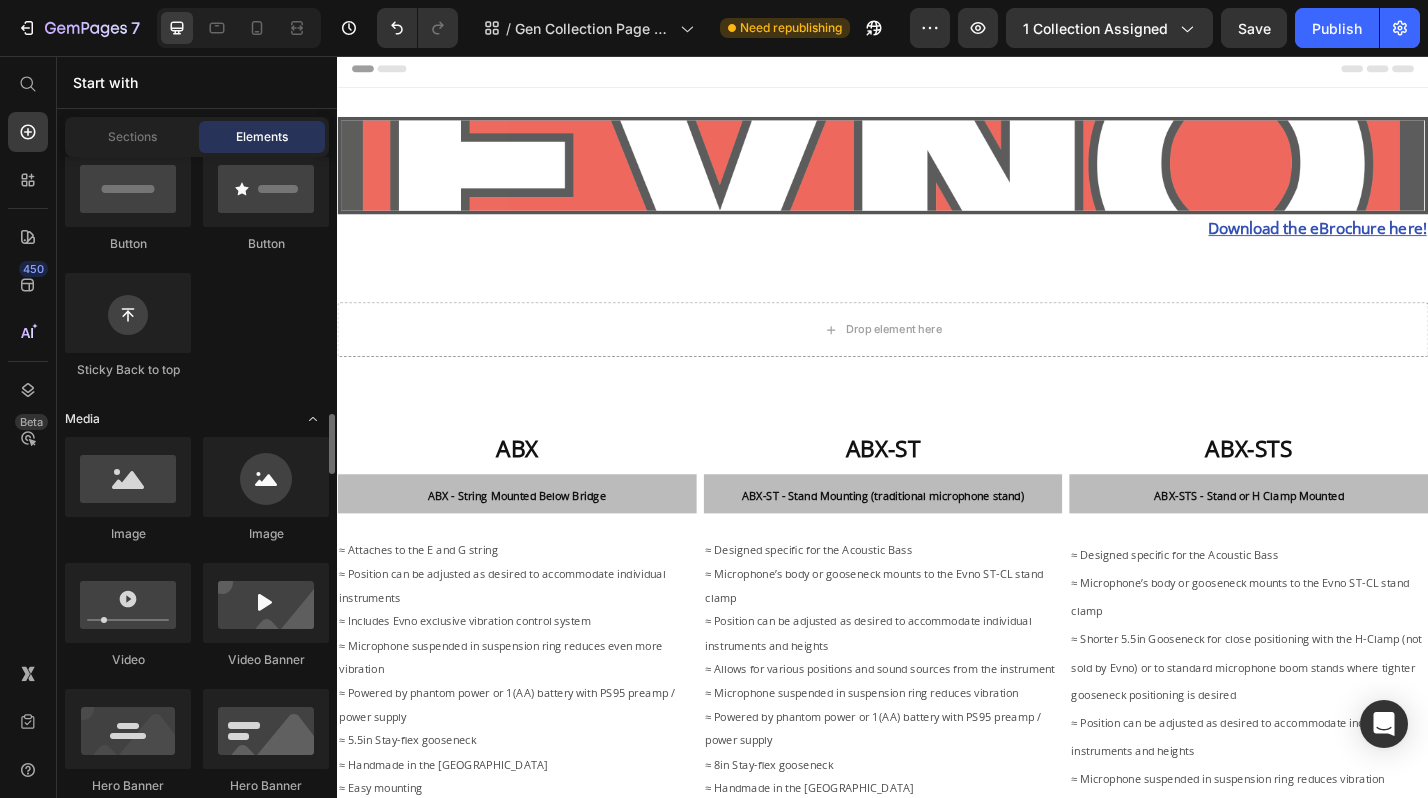 scroll, scrollTop: 699, scrollLeft: 0, axis: vertical 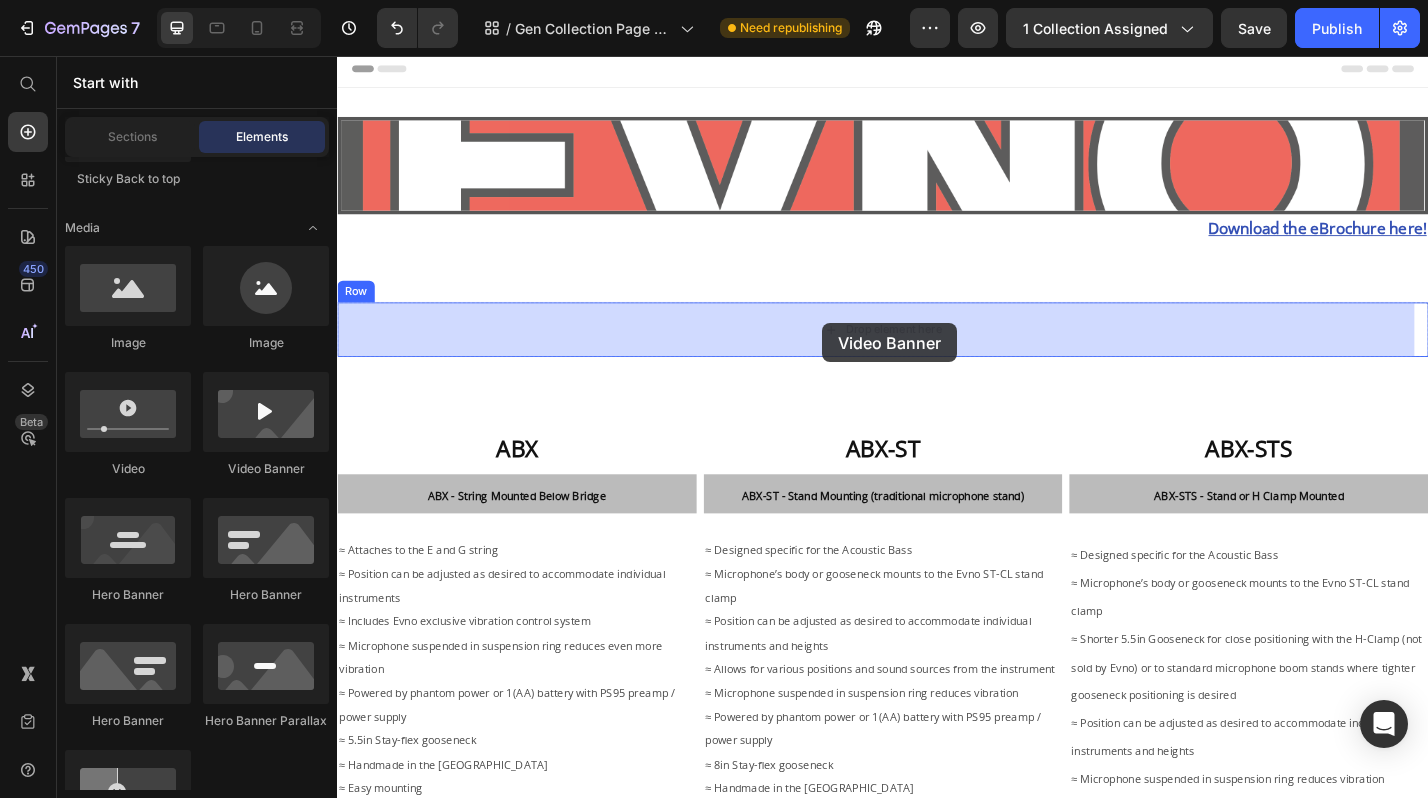 drag, startPoint x: 625, startPoint y: 490, endPoint x: 870, endPoint y: 350, distance: 282.17902 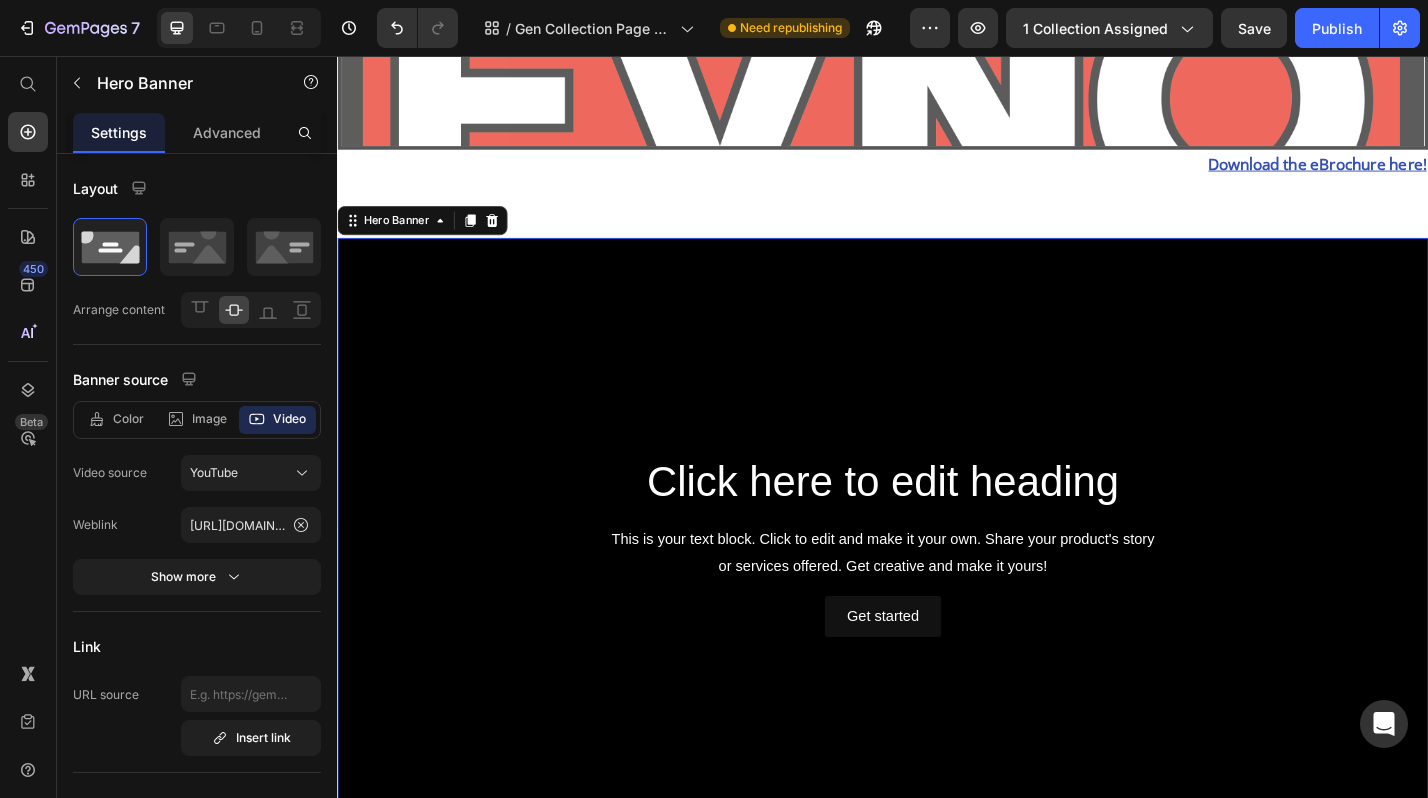 scroll, scrollTop: 379, scrollLeft: 0, axis: vertical 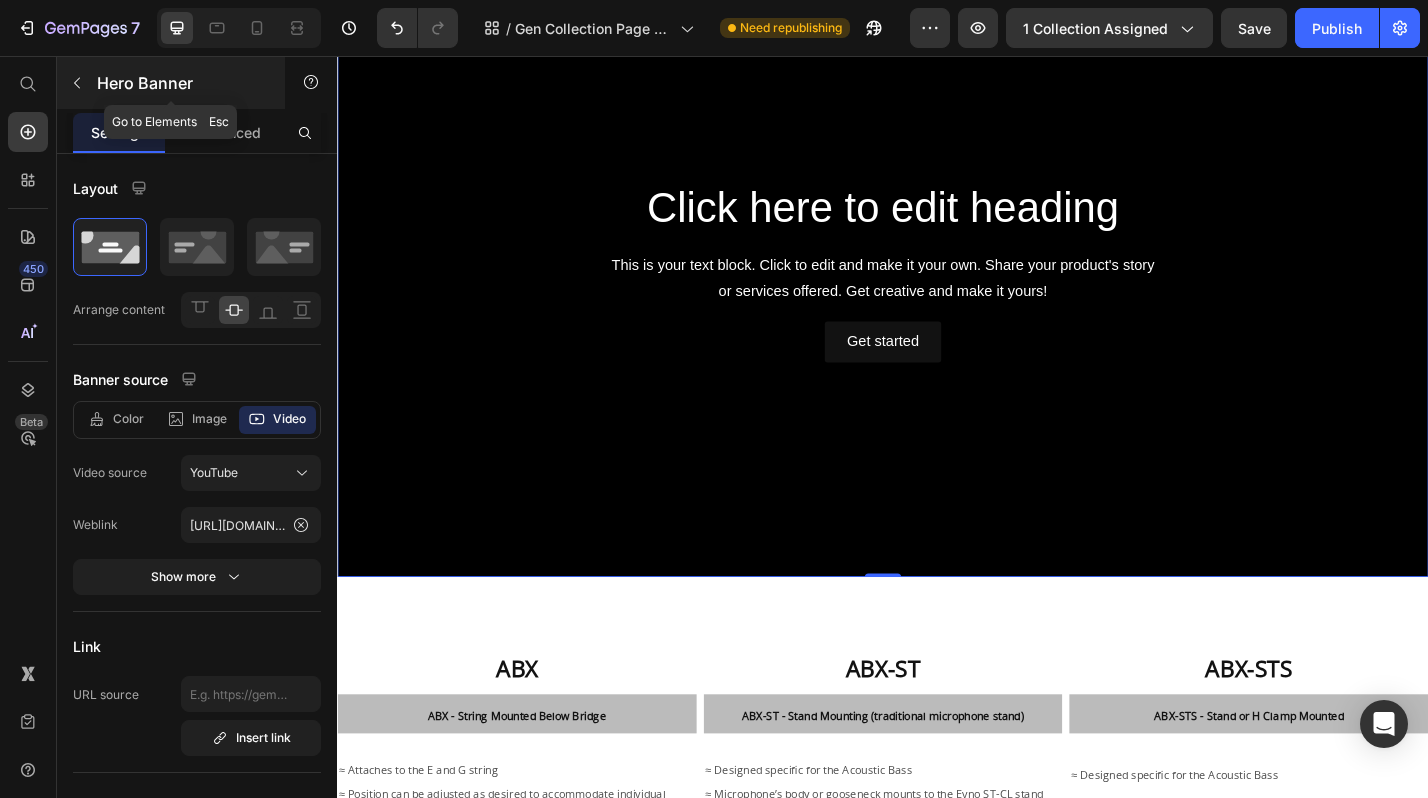 click 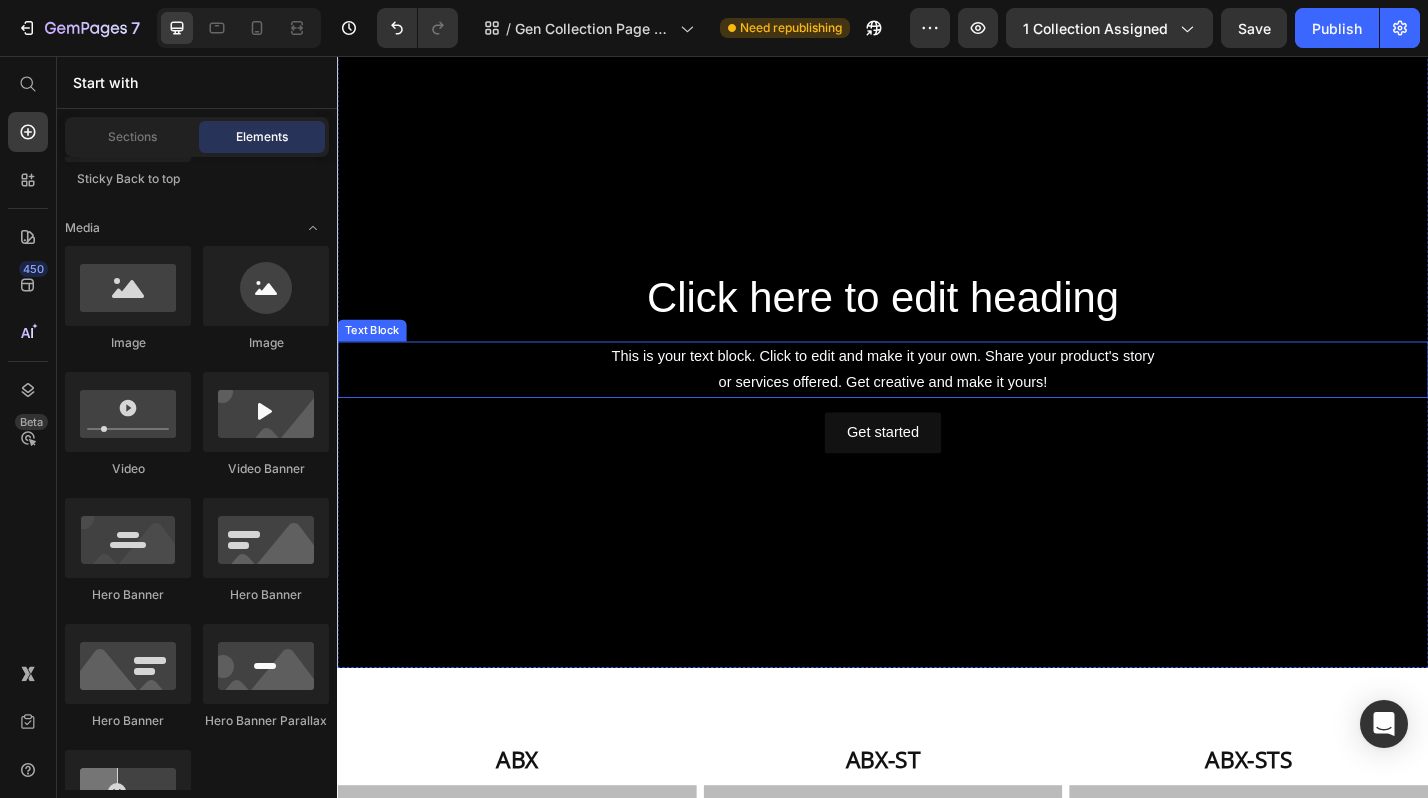 scroll, scrollTop: 85, scrollLeft: 0, axis: vertical 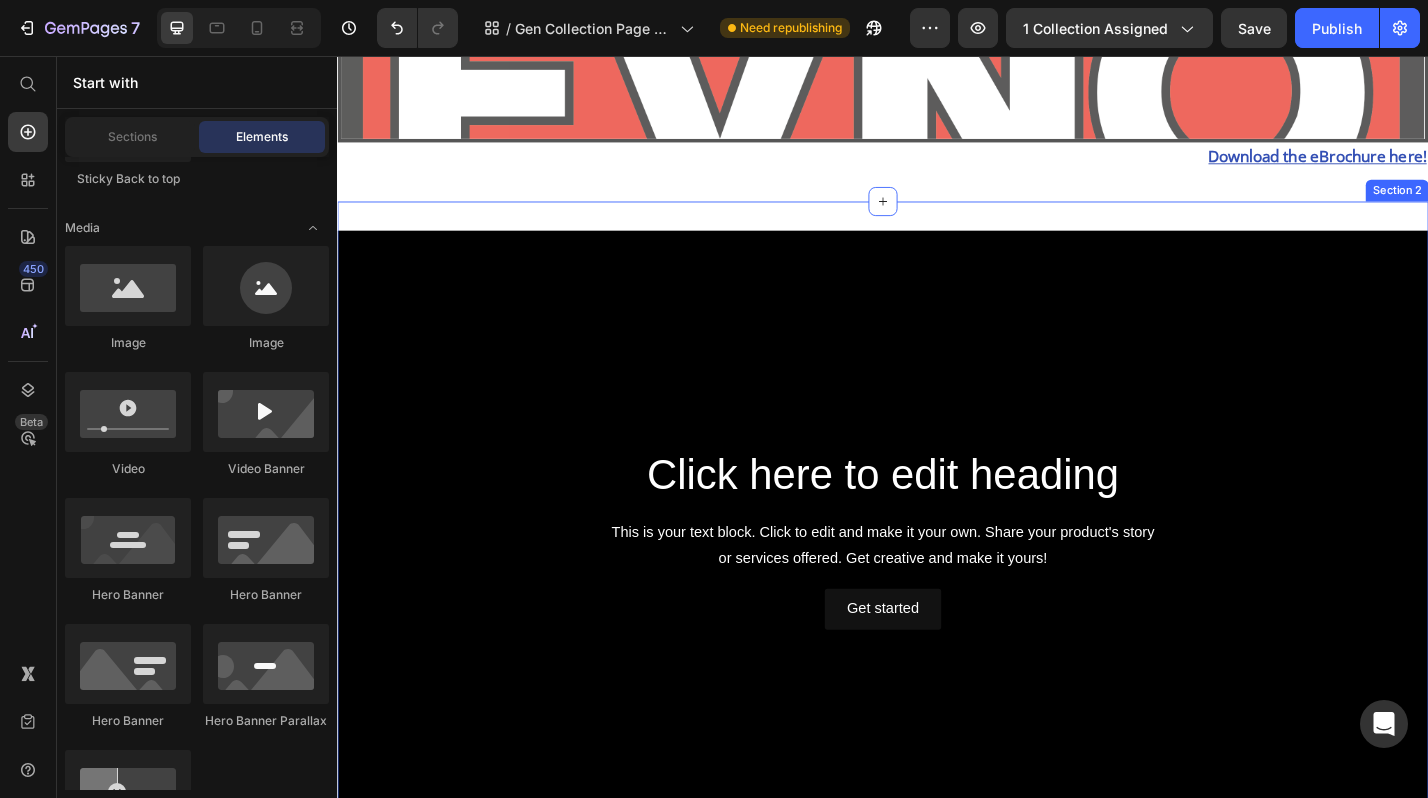 click at bounding box center [937, 585] 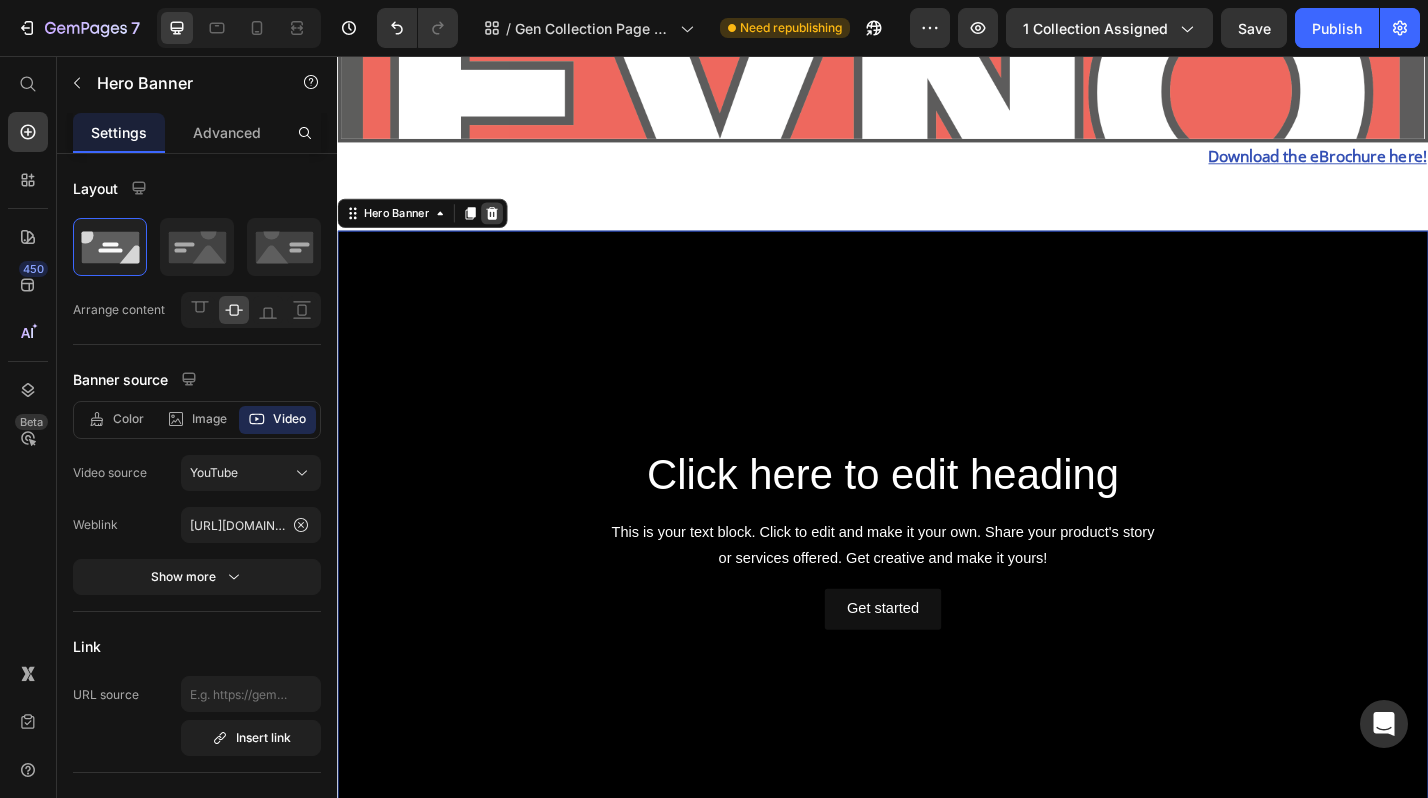 click 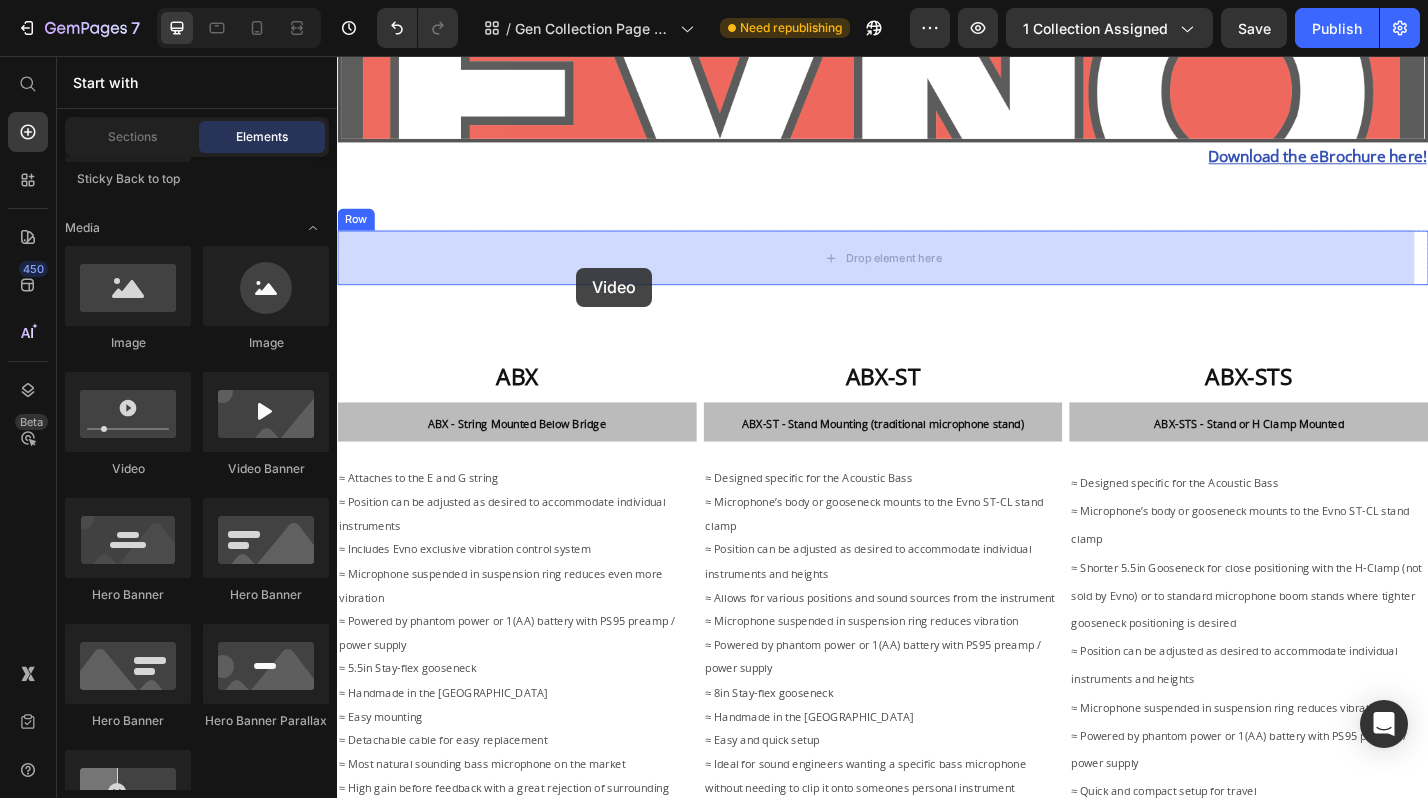 drag, startPoint x: 619, startPoint y: 400, endPoint x: 600, endPoint y: 289, distance: 112.61439 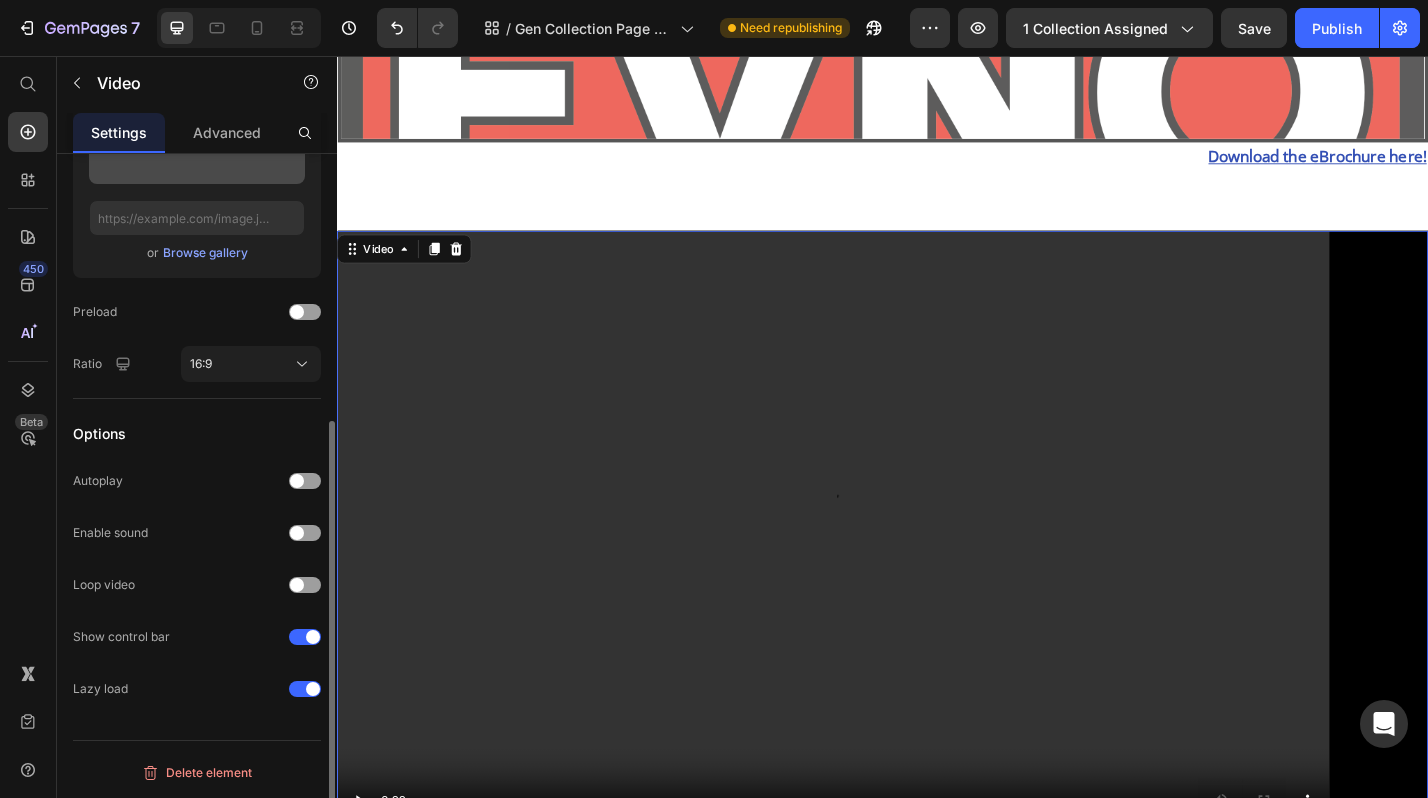 scroll, scrollTop: 0, scrollLeft: 0, axis: both 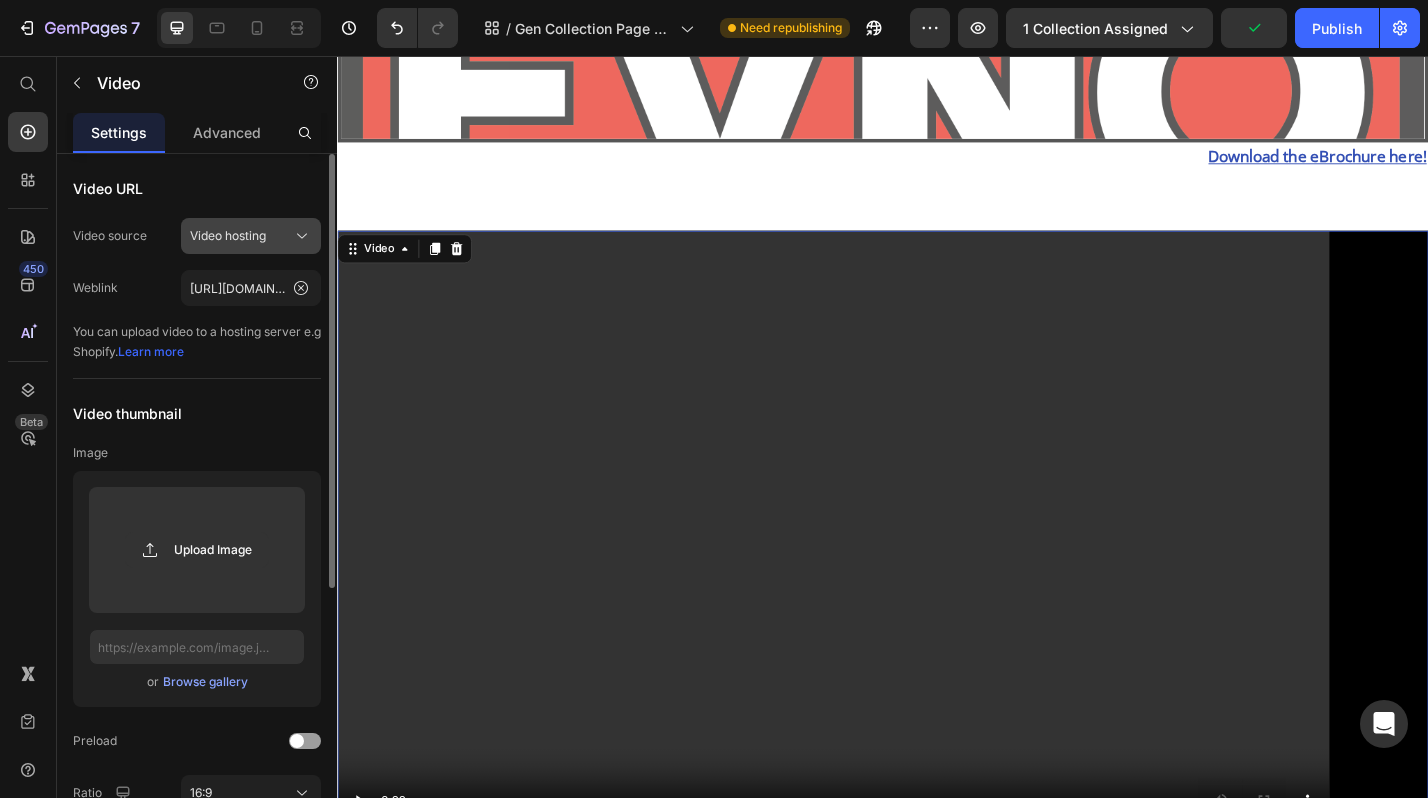 click 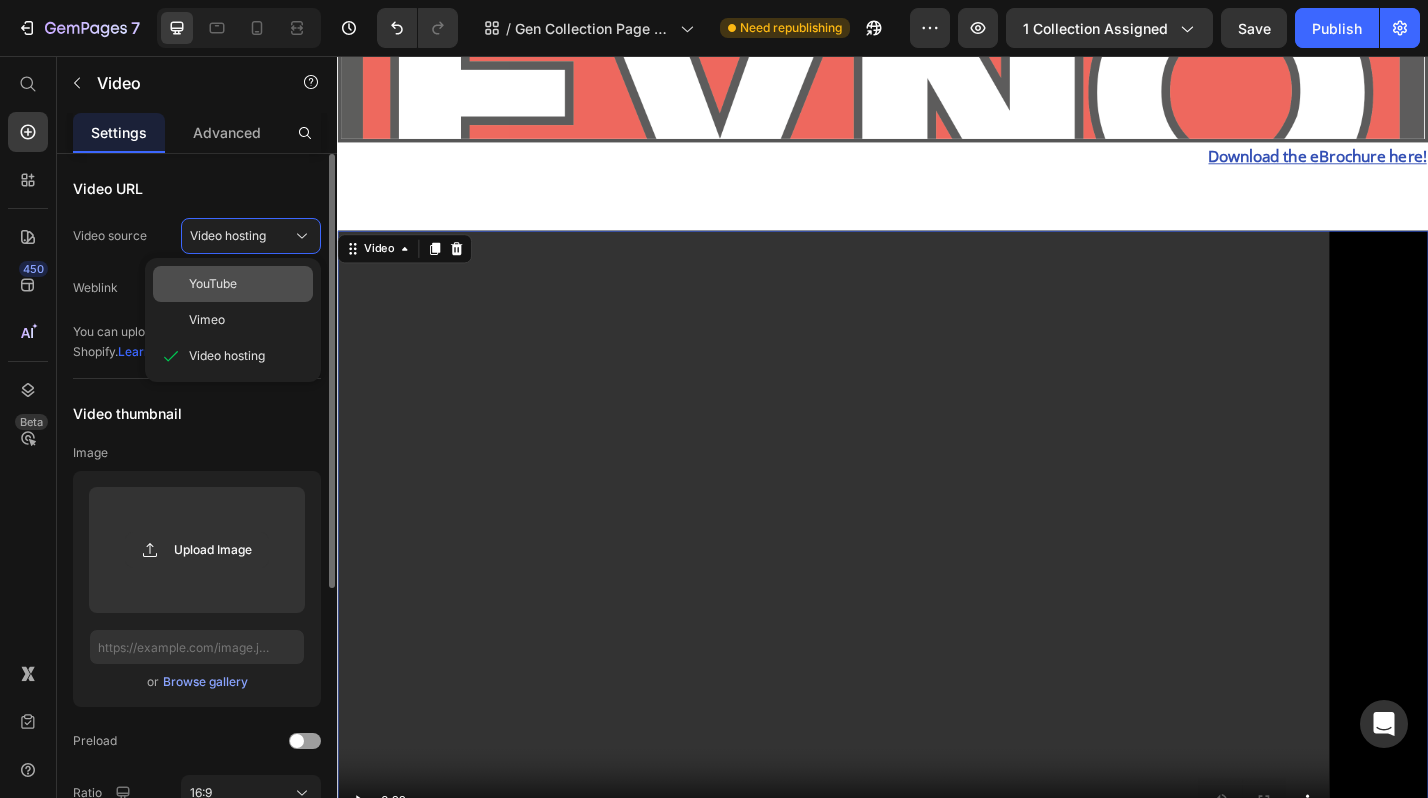 click on "YouTube" 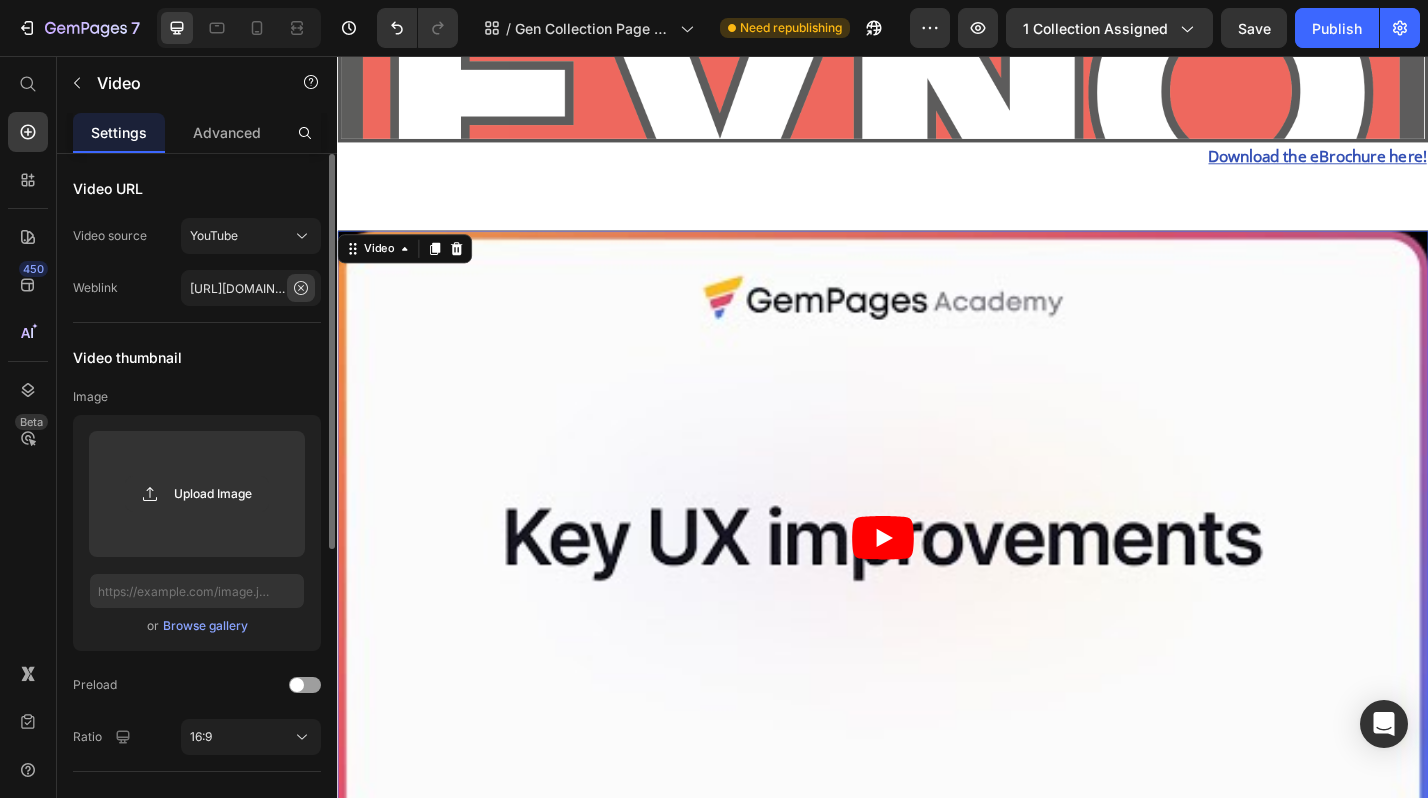 click 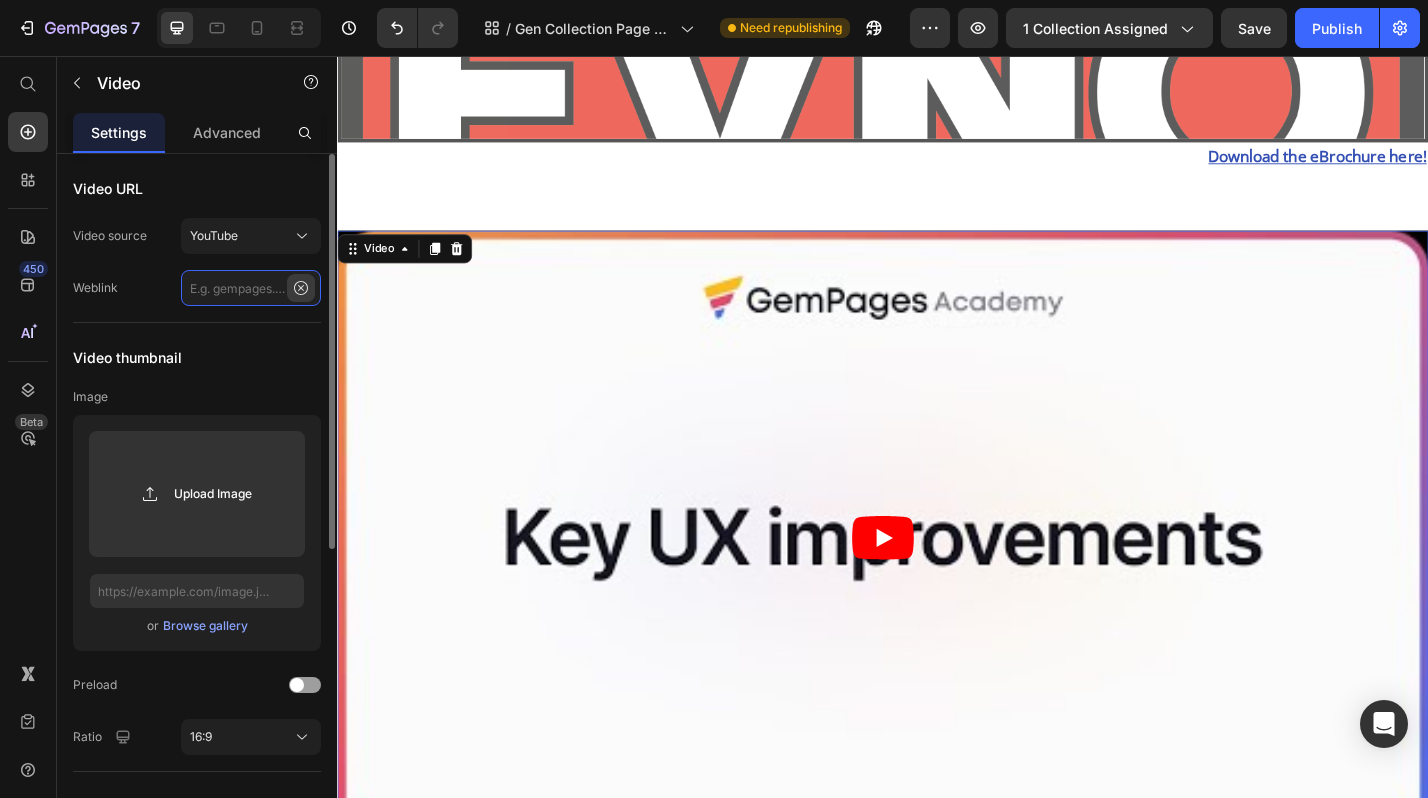 scroll, scrollTop: 0, scrollLeft: 0, axis: both 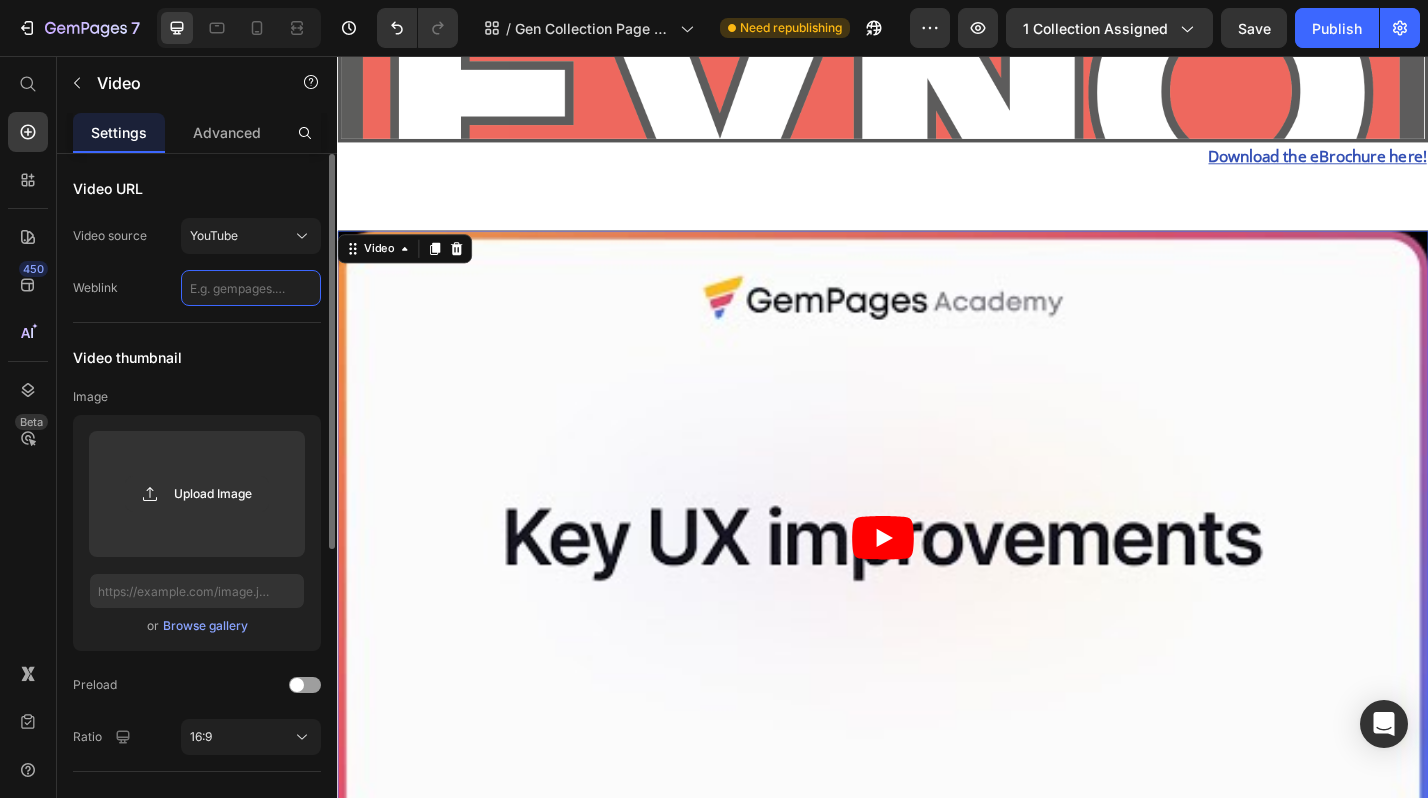 paste on "[URL][DOMAIN_NAME]" 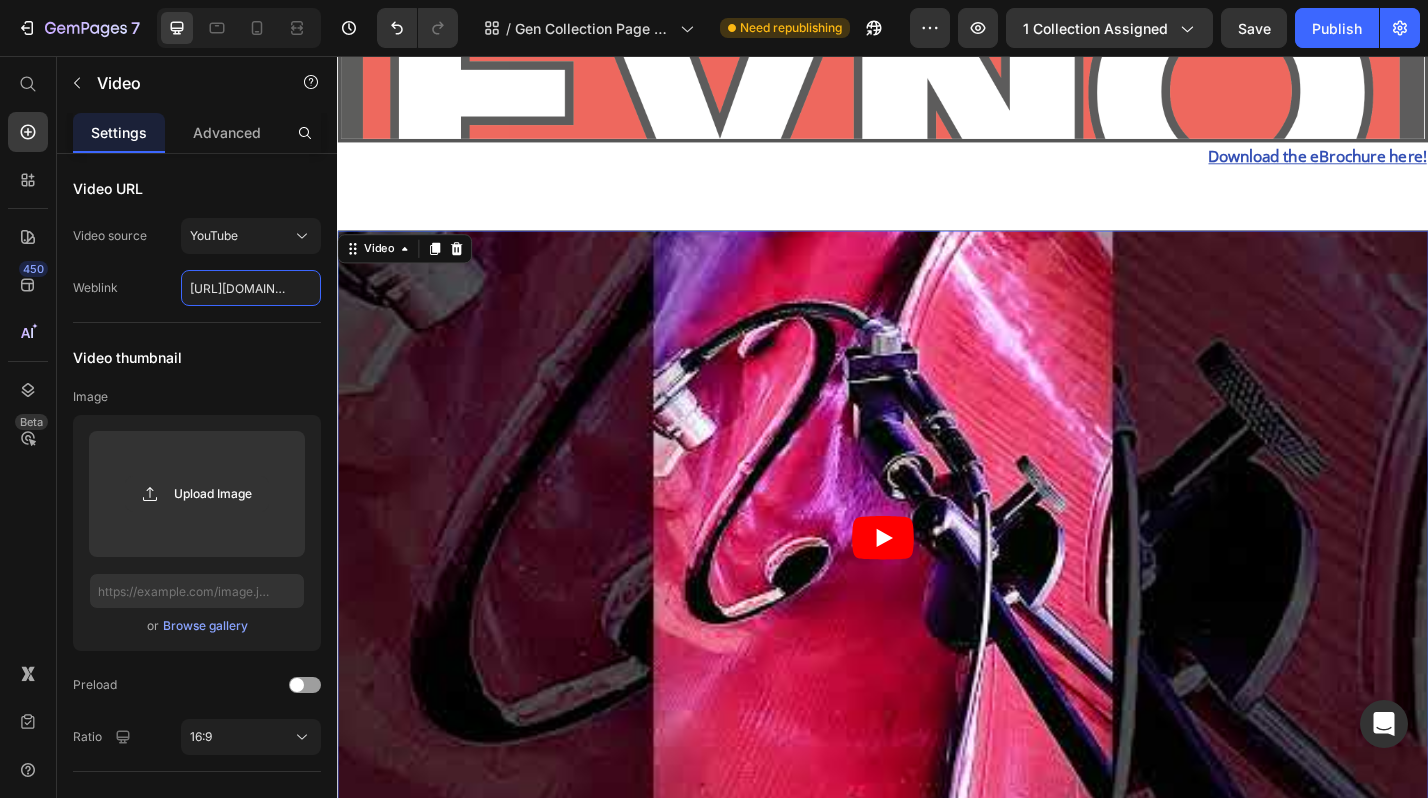 scroll, scrollTop: 0, scrollLeft: 275, axis: horizontal 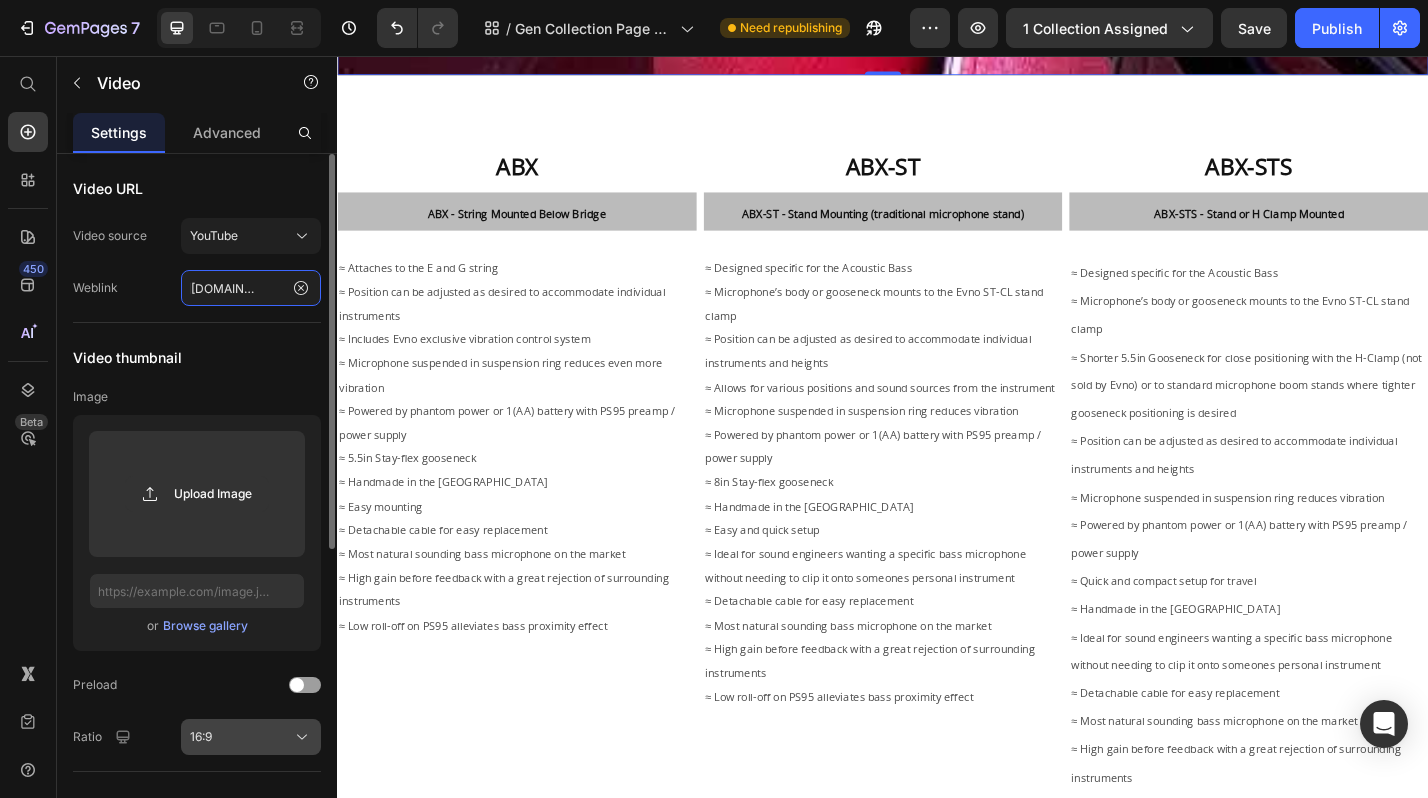 type on "[URL][DOMAIN_NAME]" 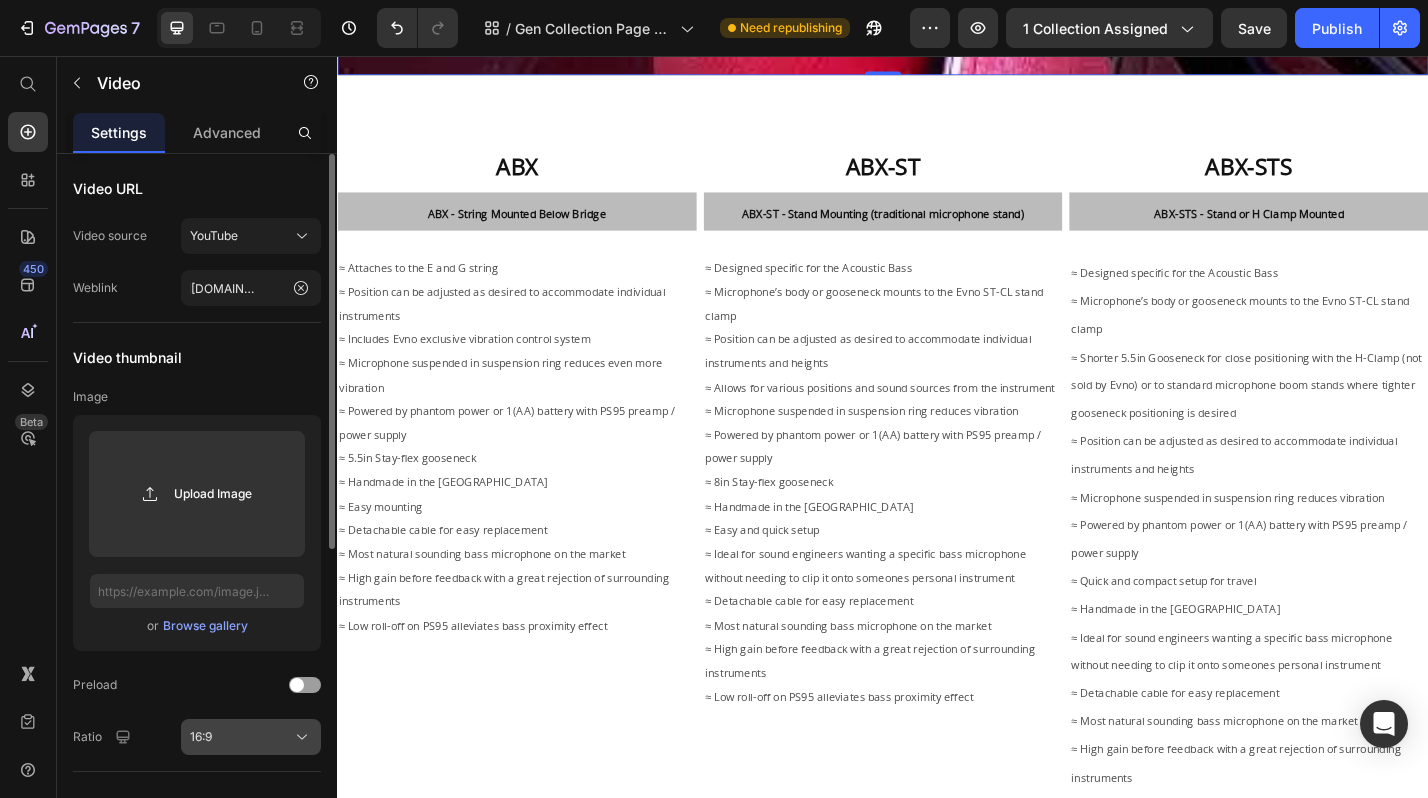 click 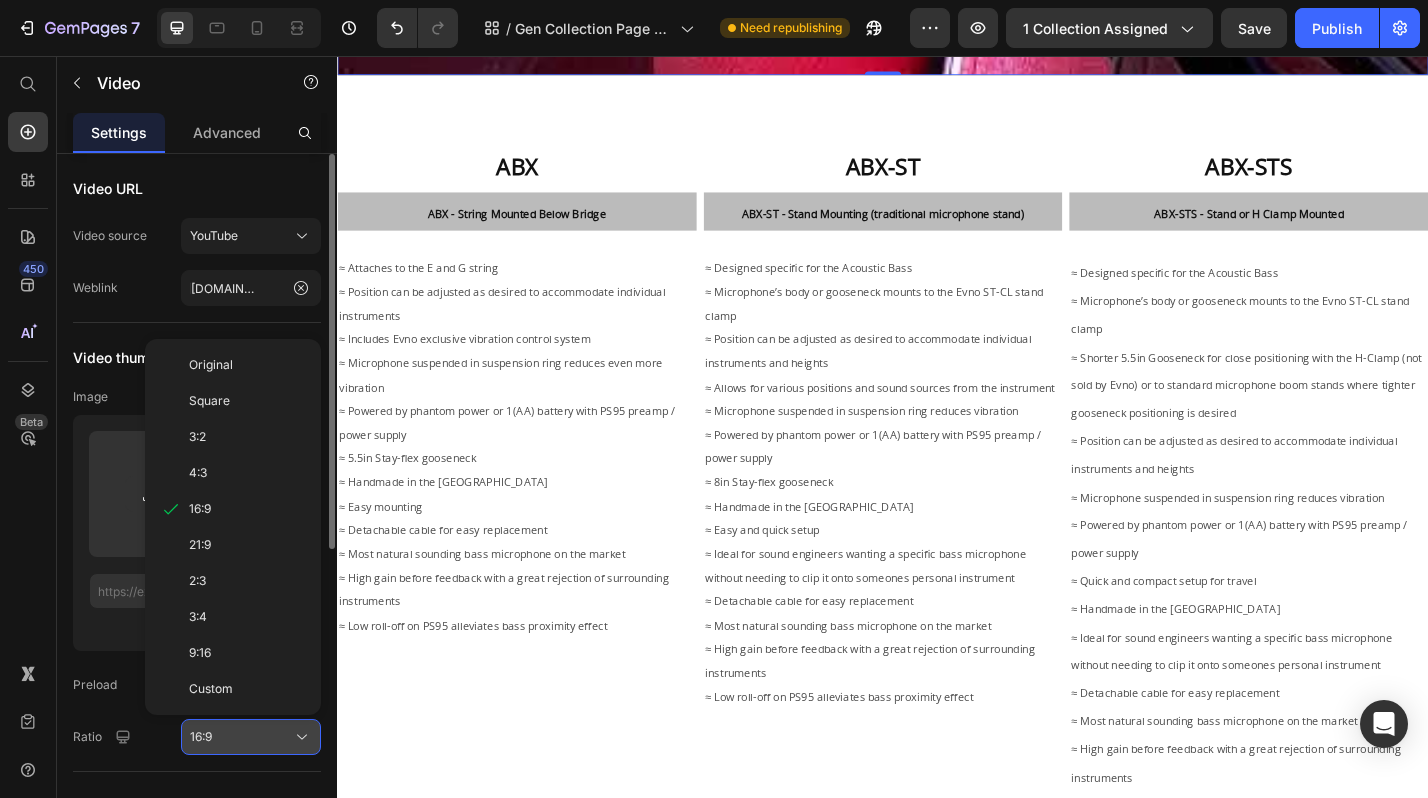 scroll, scrollTop: 0, scrollLeft: 0, axis: both 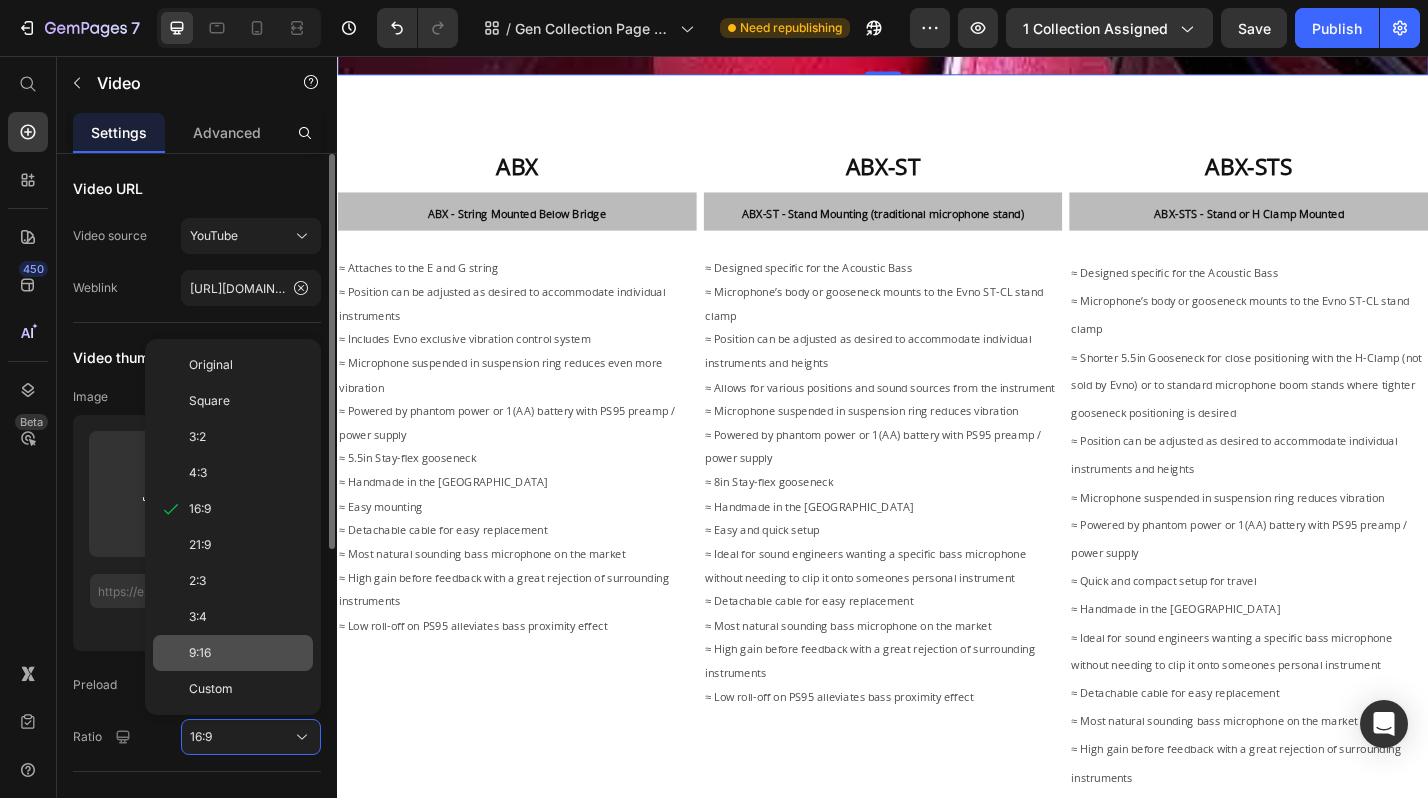 click on "9:16" at bounding box center (247, 653) 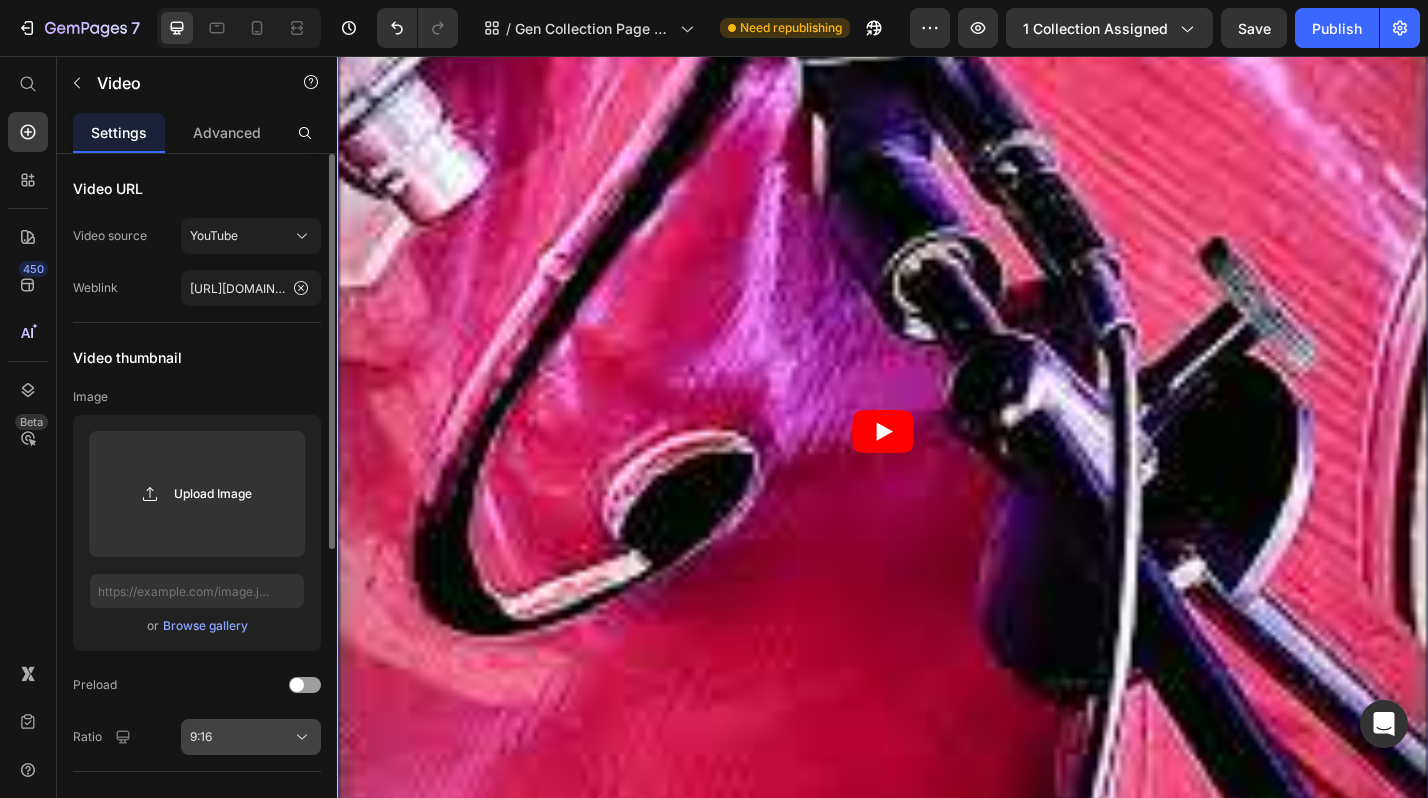 click 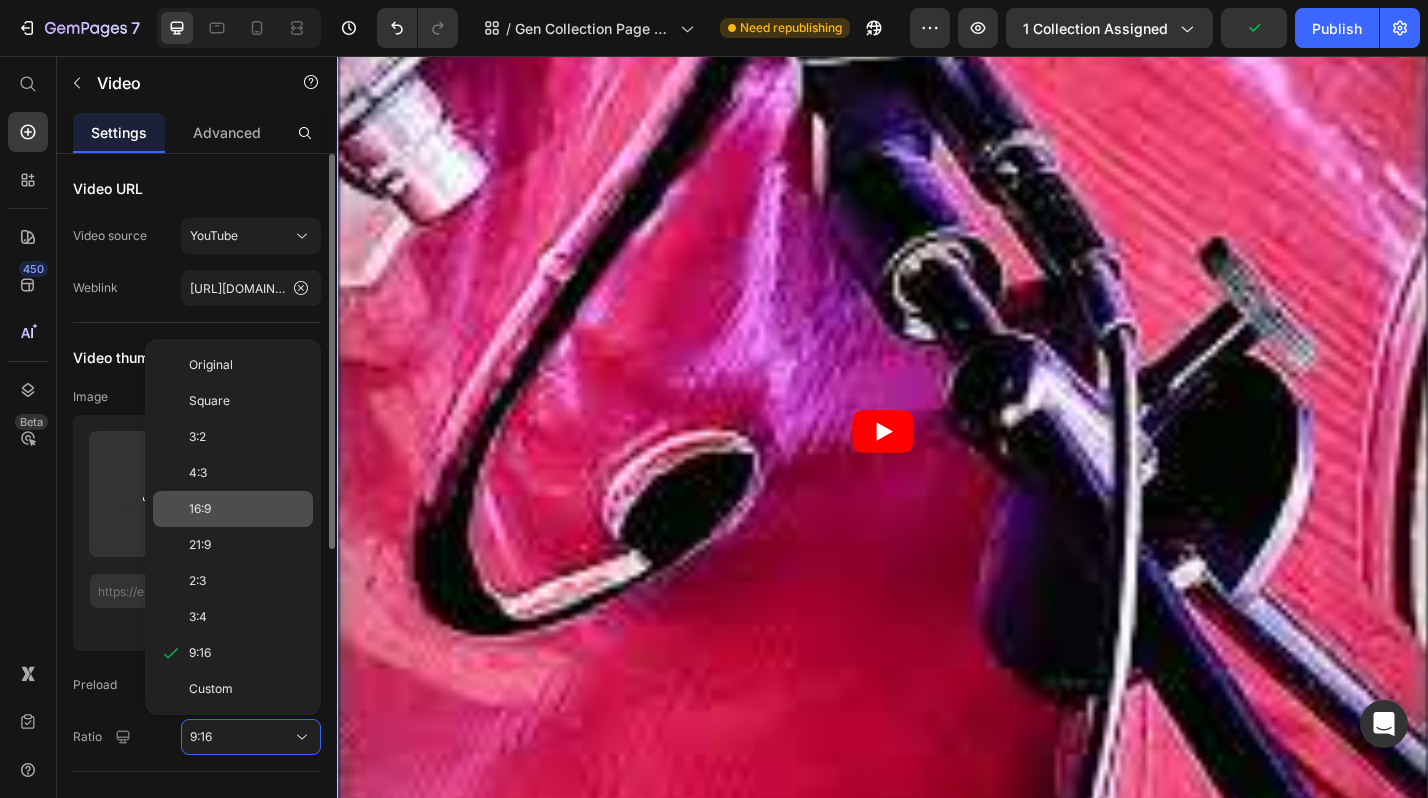 click on "16:9" at bounding box center [247, 509] 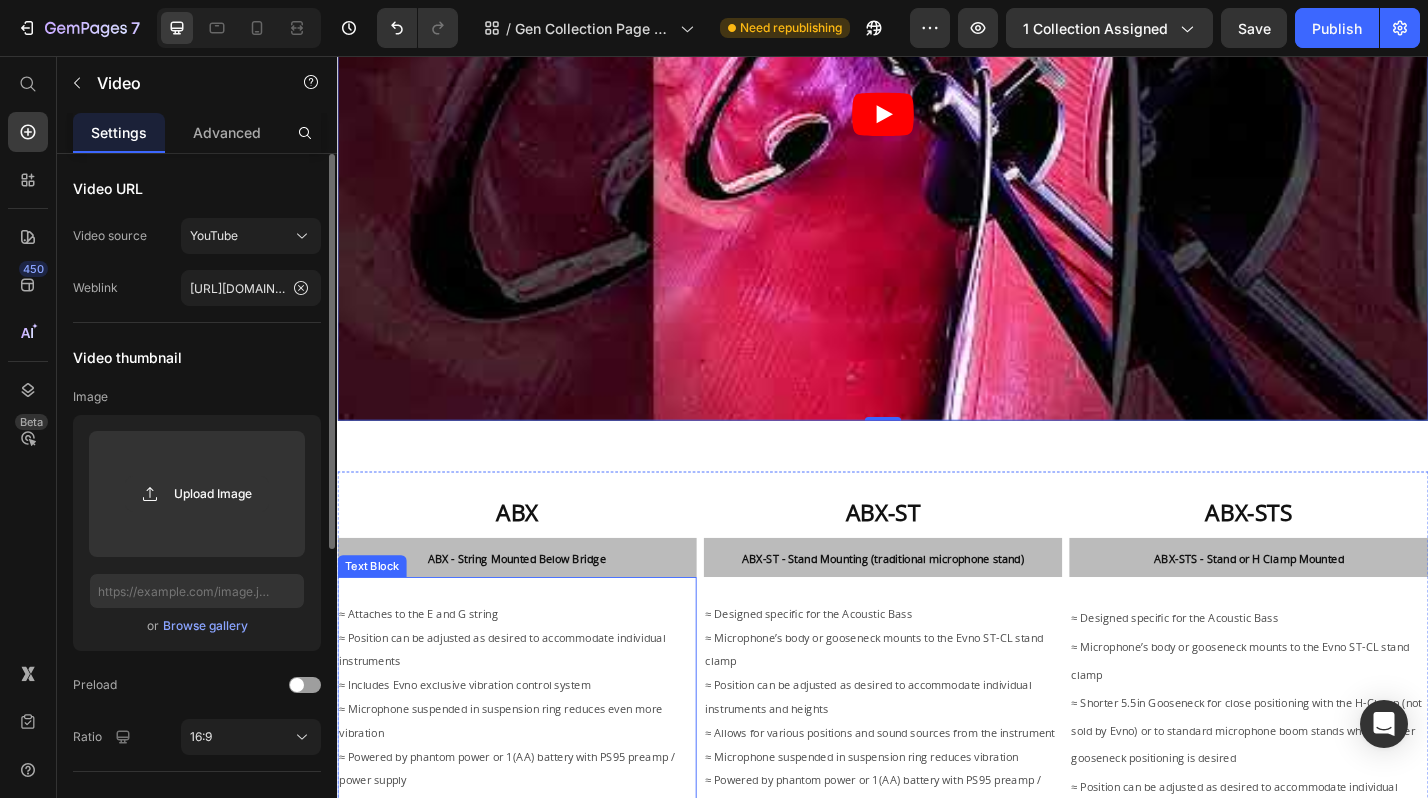 scroll, scrollTop: 0, scrollLeft: 0, axis: both 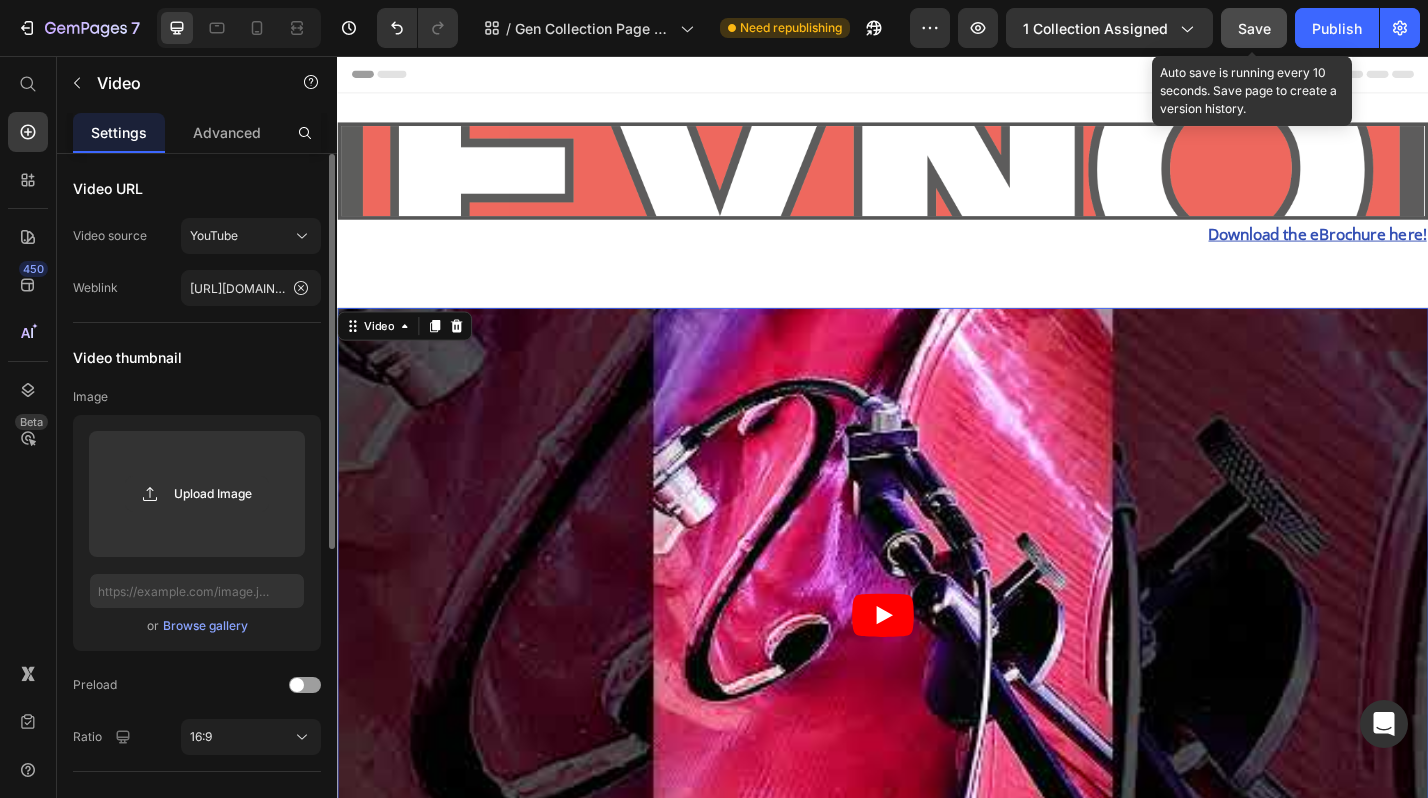 click on "Save" at bounding box center [1254, 28] 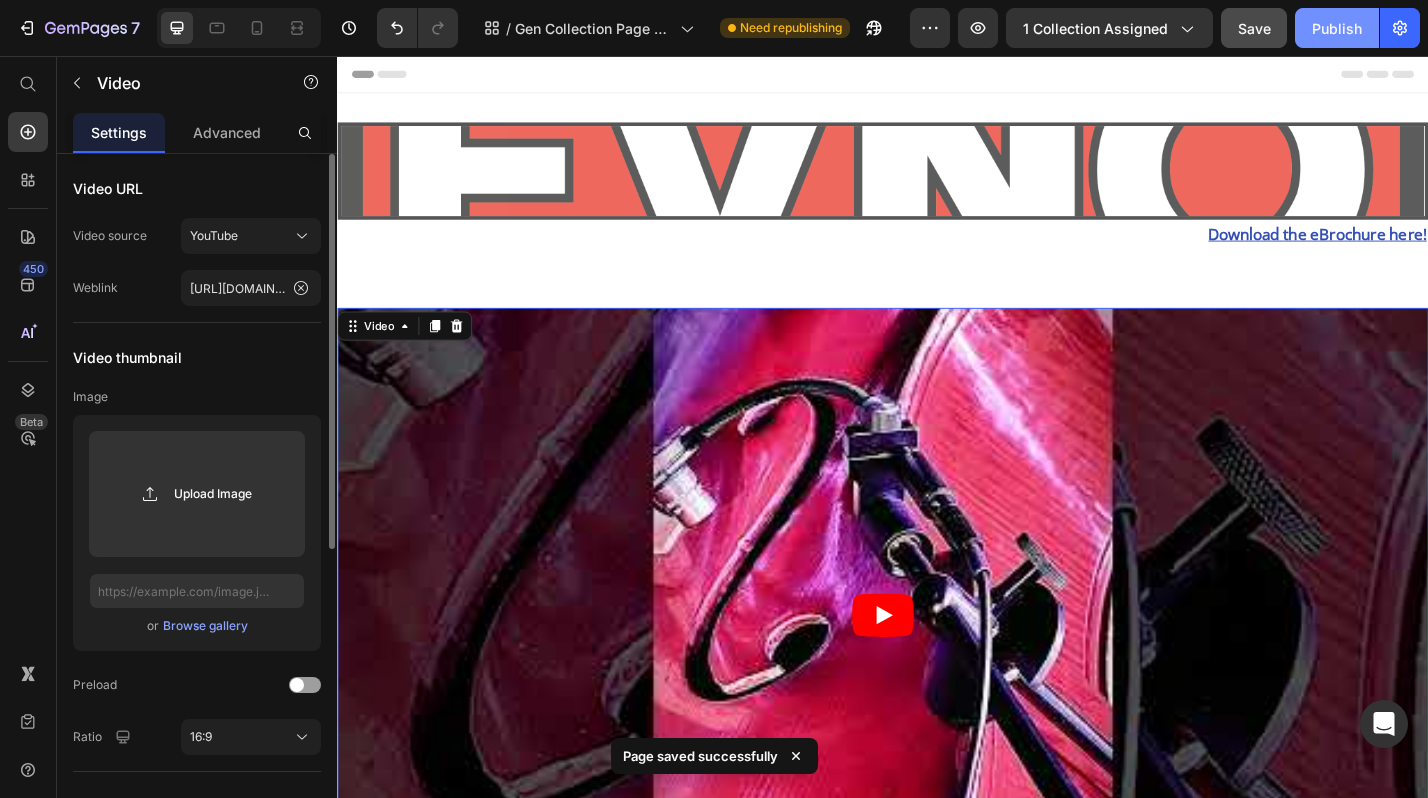 click on "Publish" at bounding box center (1337, 28) 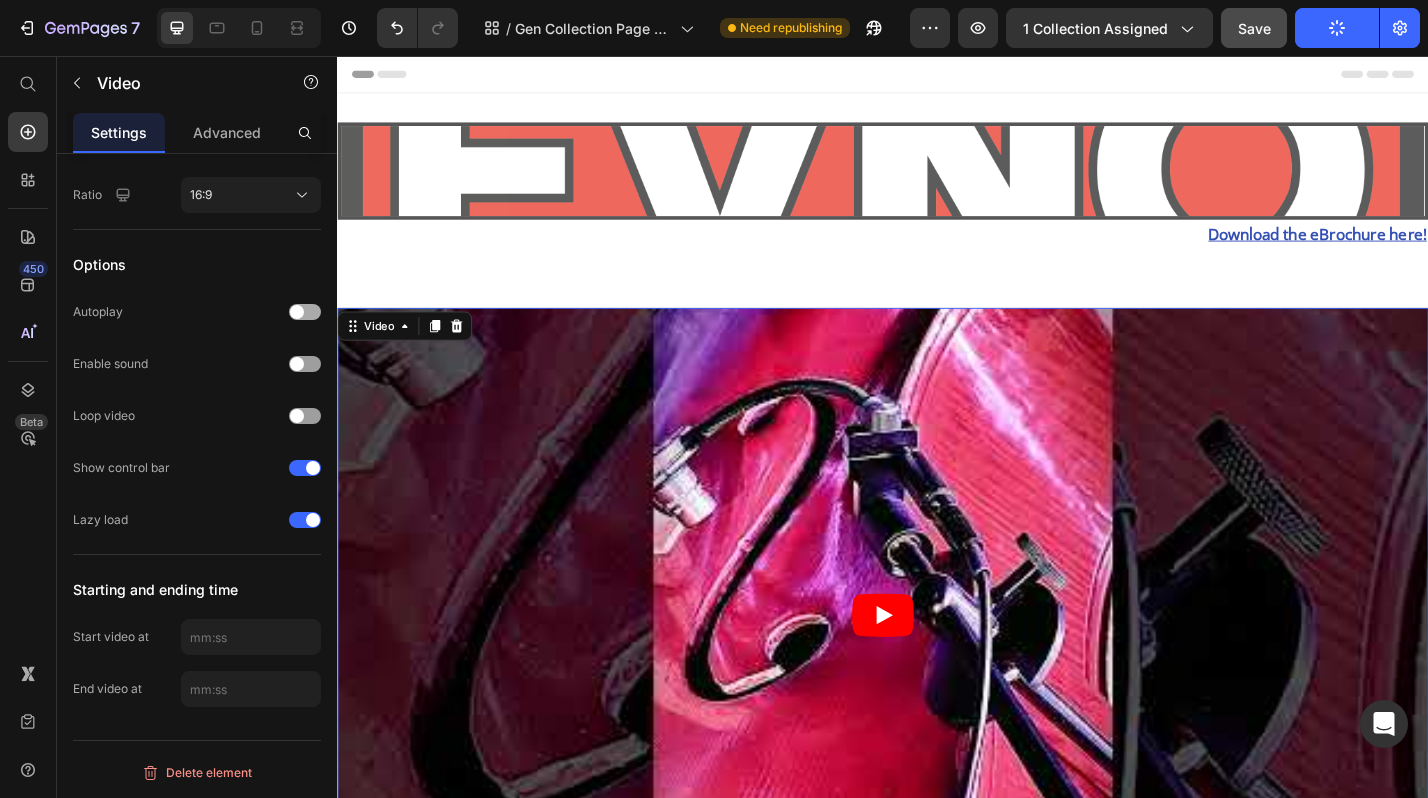 scroll, scrollTop: 0, scrollLeft: 0, axis: both 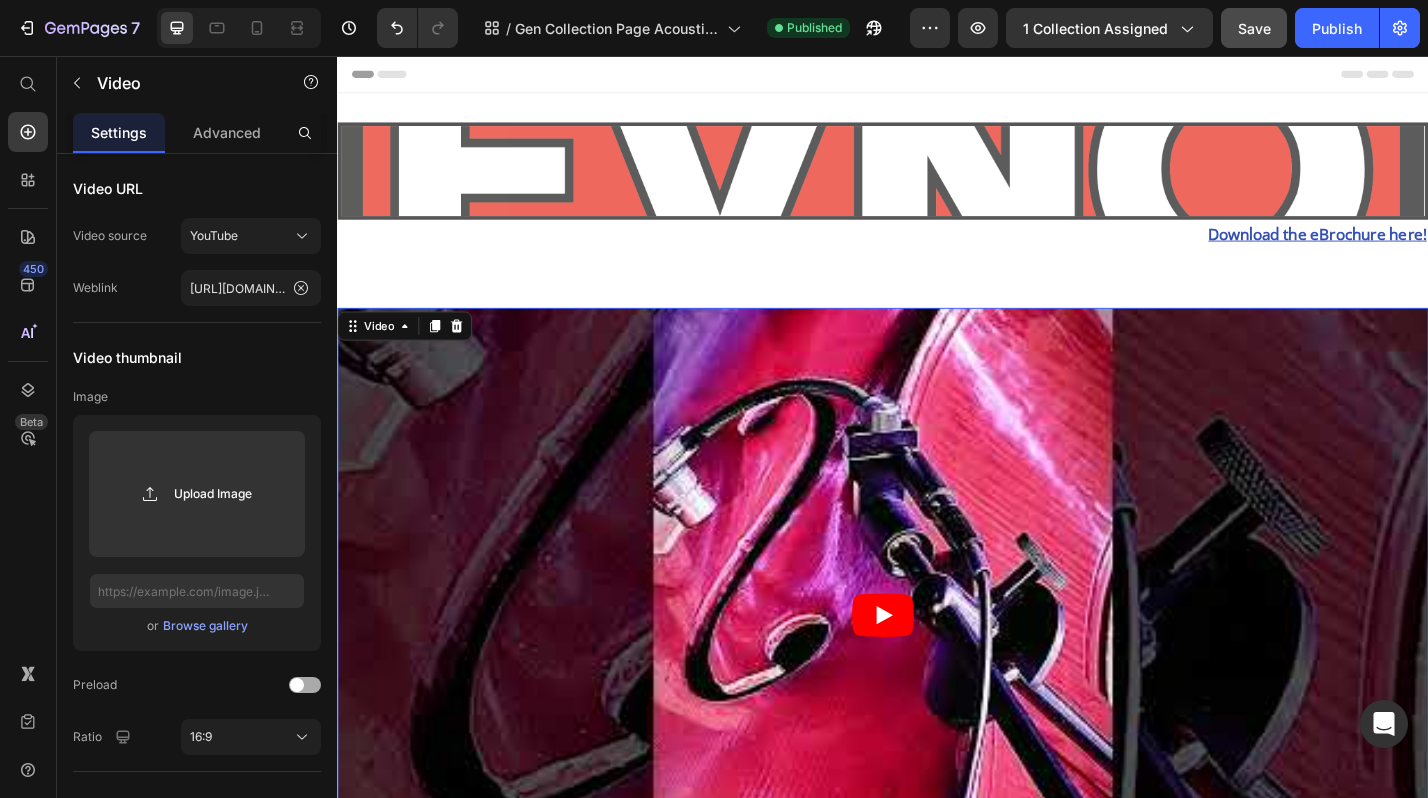 click at bounding box center (297, 685) 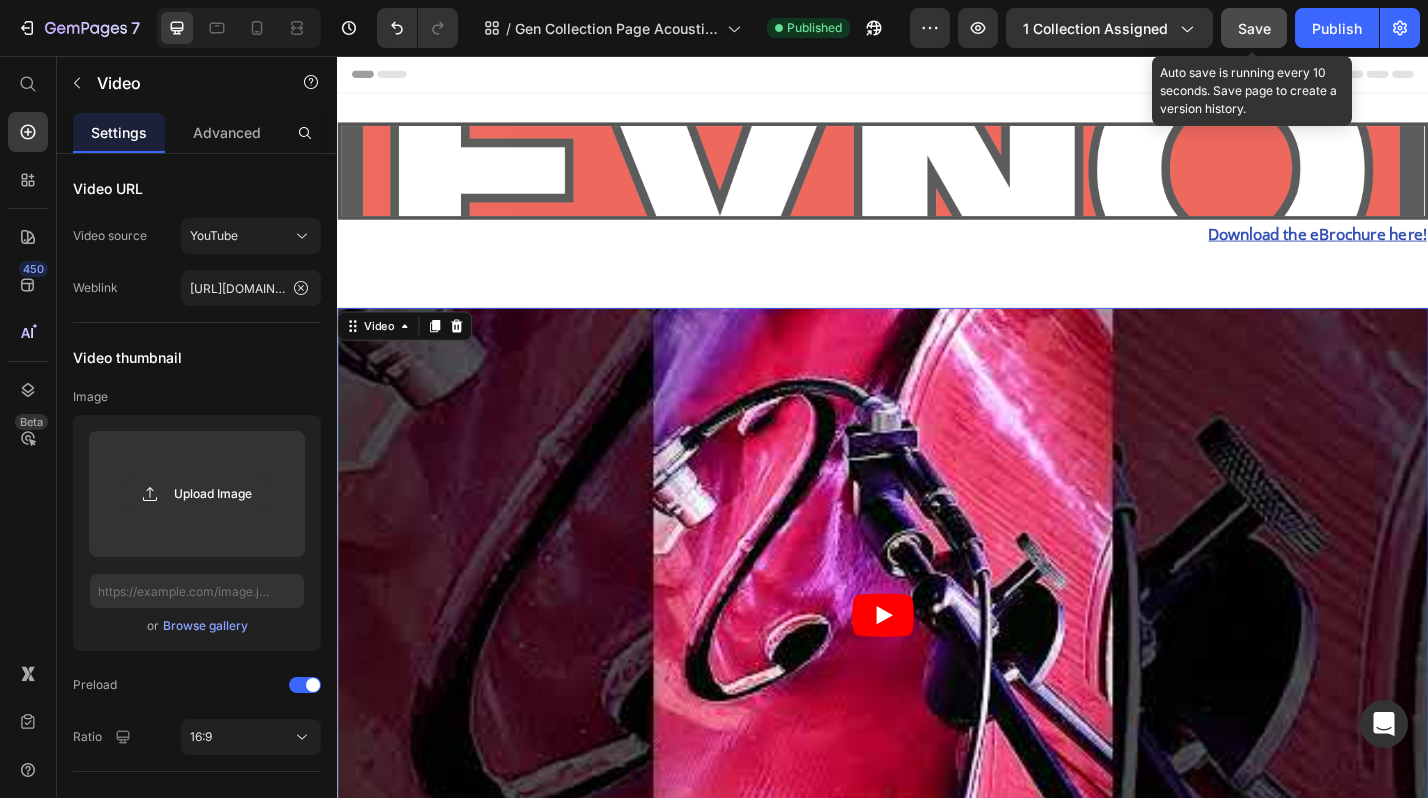 click on "Save" at bounding box center [1254, 28] 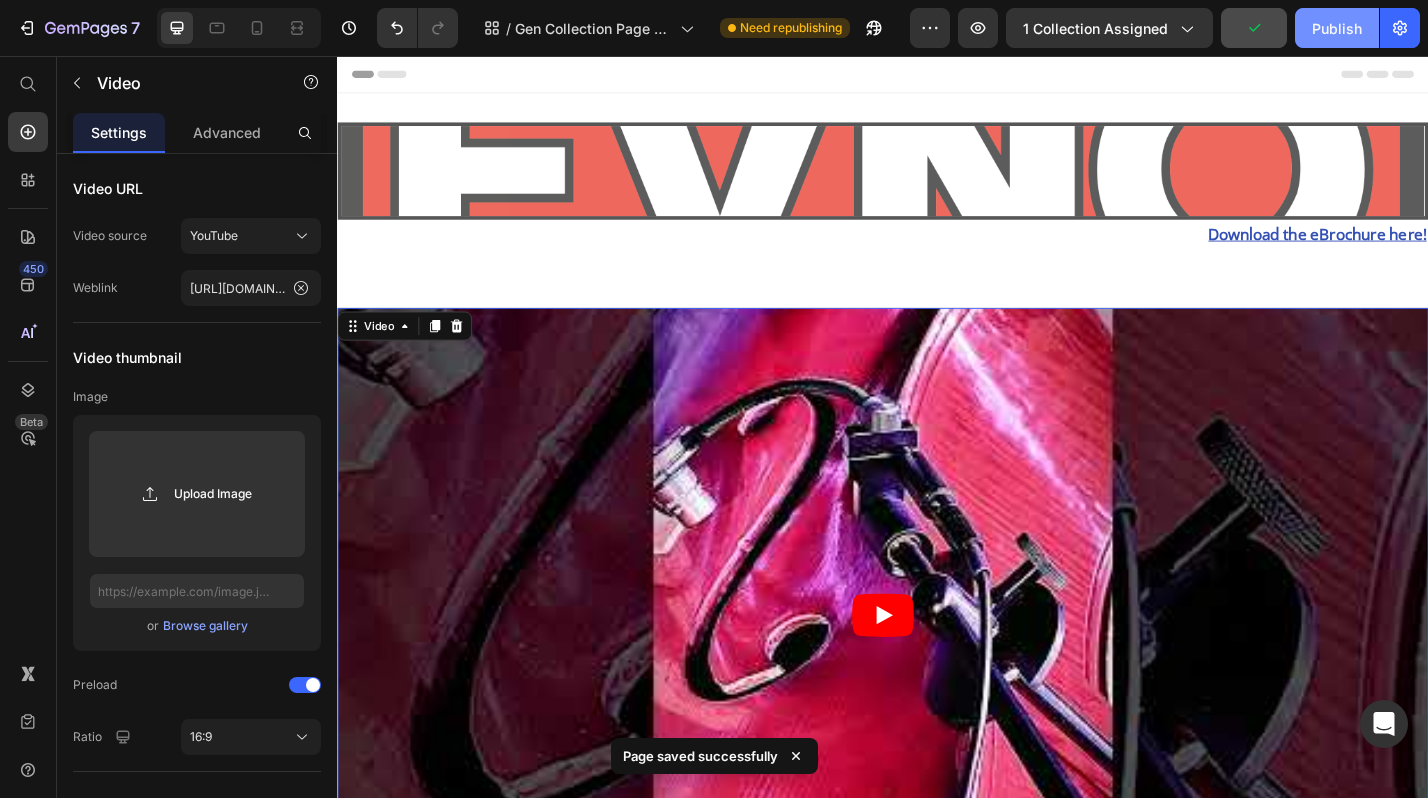 click on "Publish" at bounding box center [1337, 28] 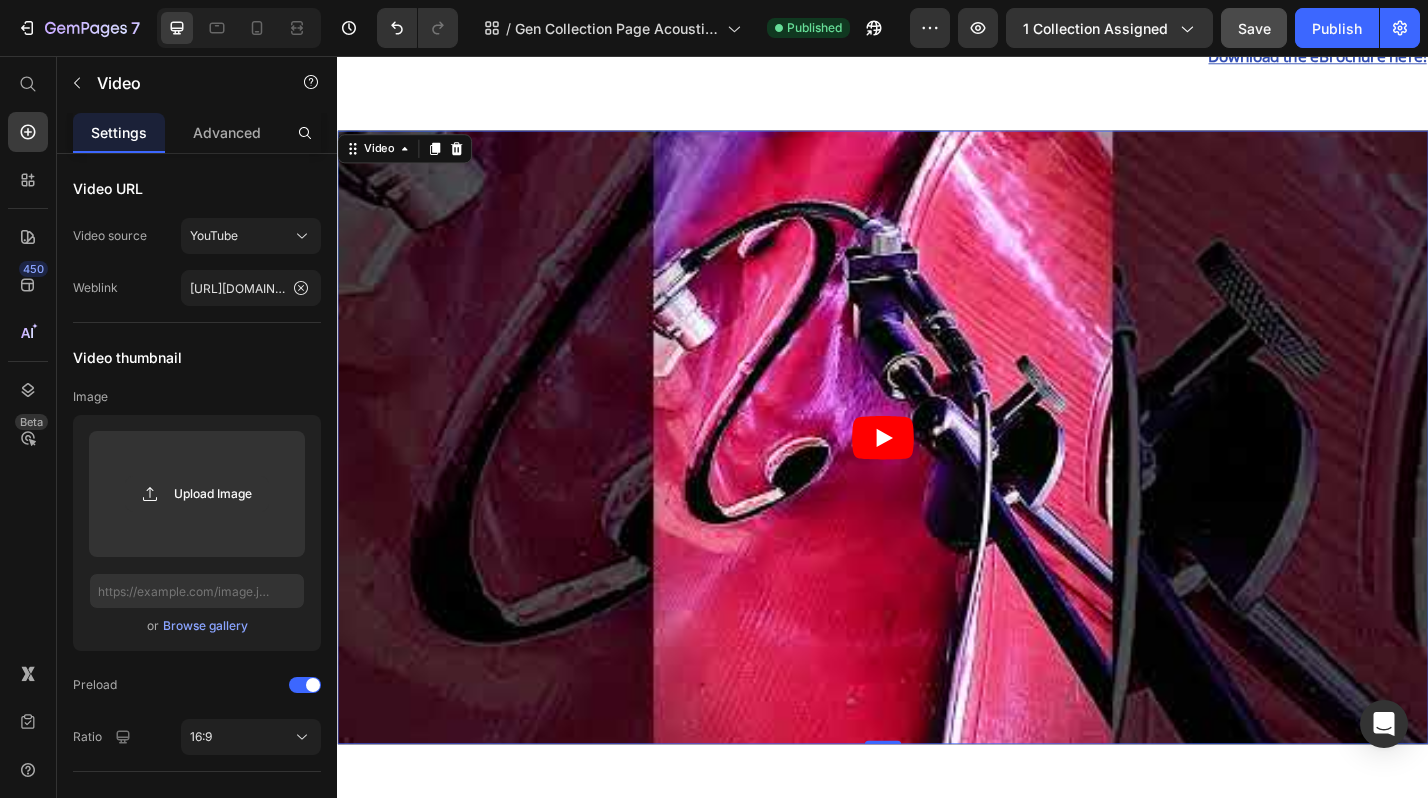scroll, scrollTop: 307, scrollLeft: 0, axis: vertical 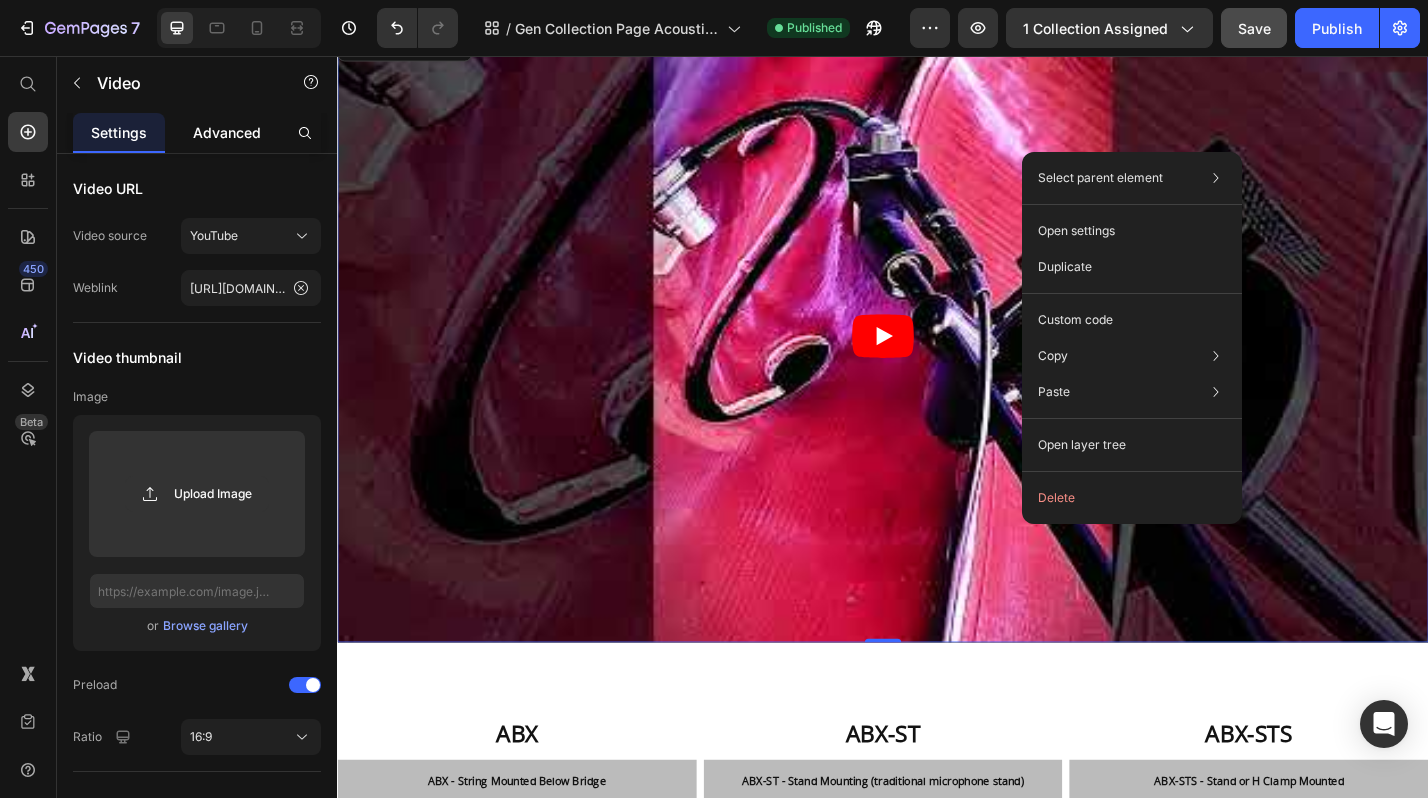 click on "Advanced" at bounding box center (227, 132) 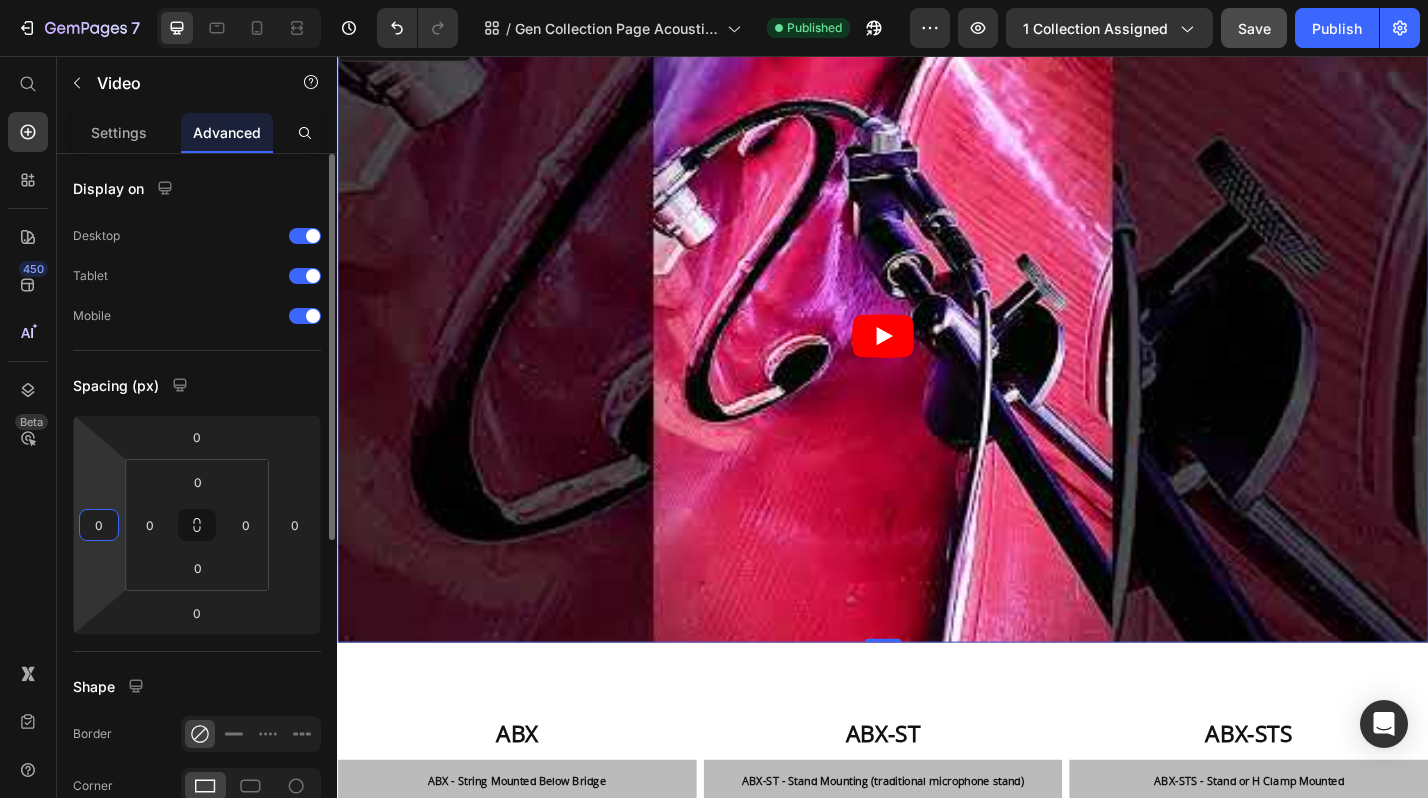 click on "0" at bounding box center [99, 525] 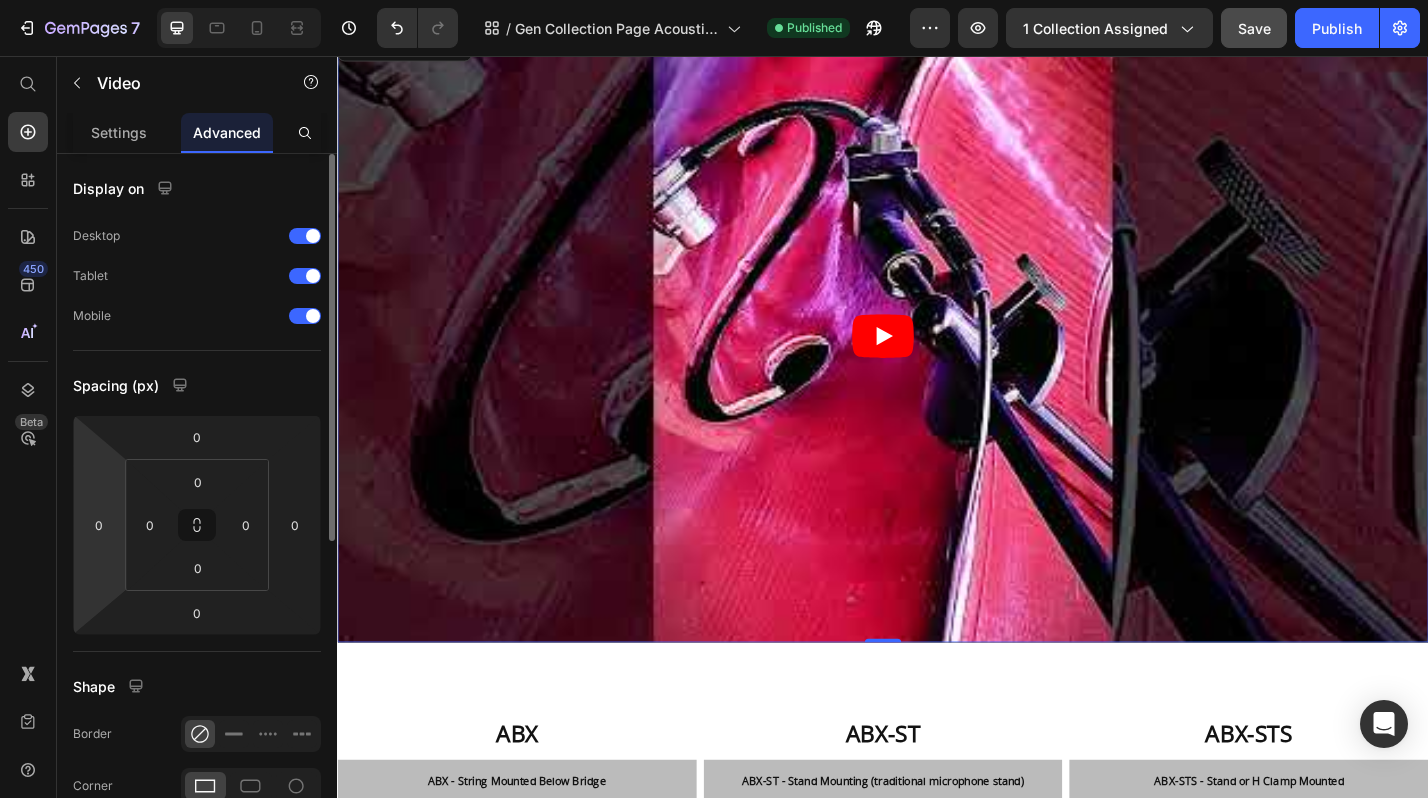 click on "Spacing (px)" at bounding box center [197, 385] 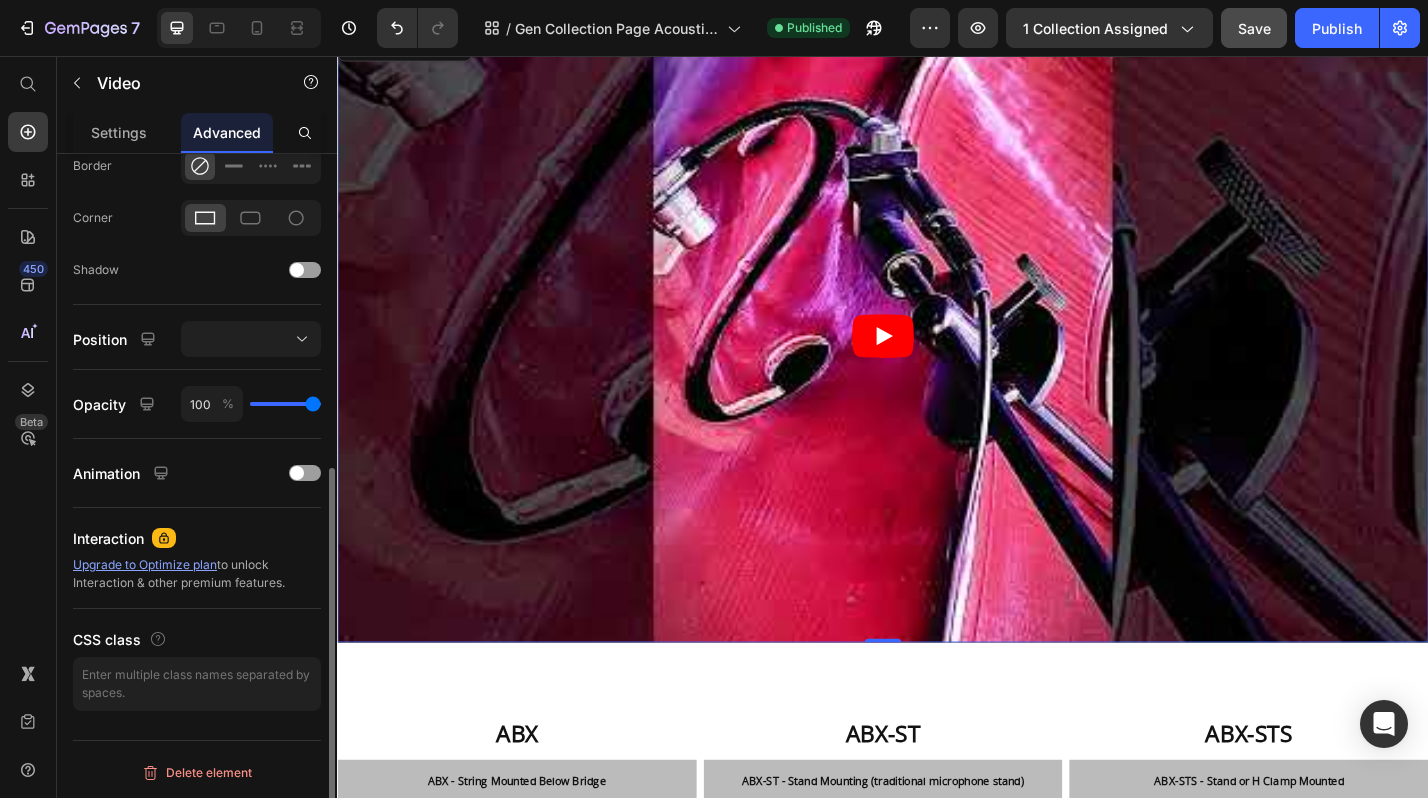 scroll, scrollTop: 0, scrollLeft: 0, axis: both 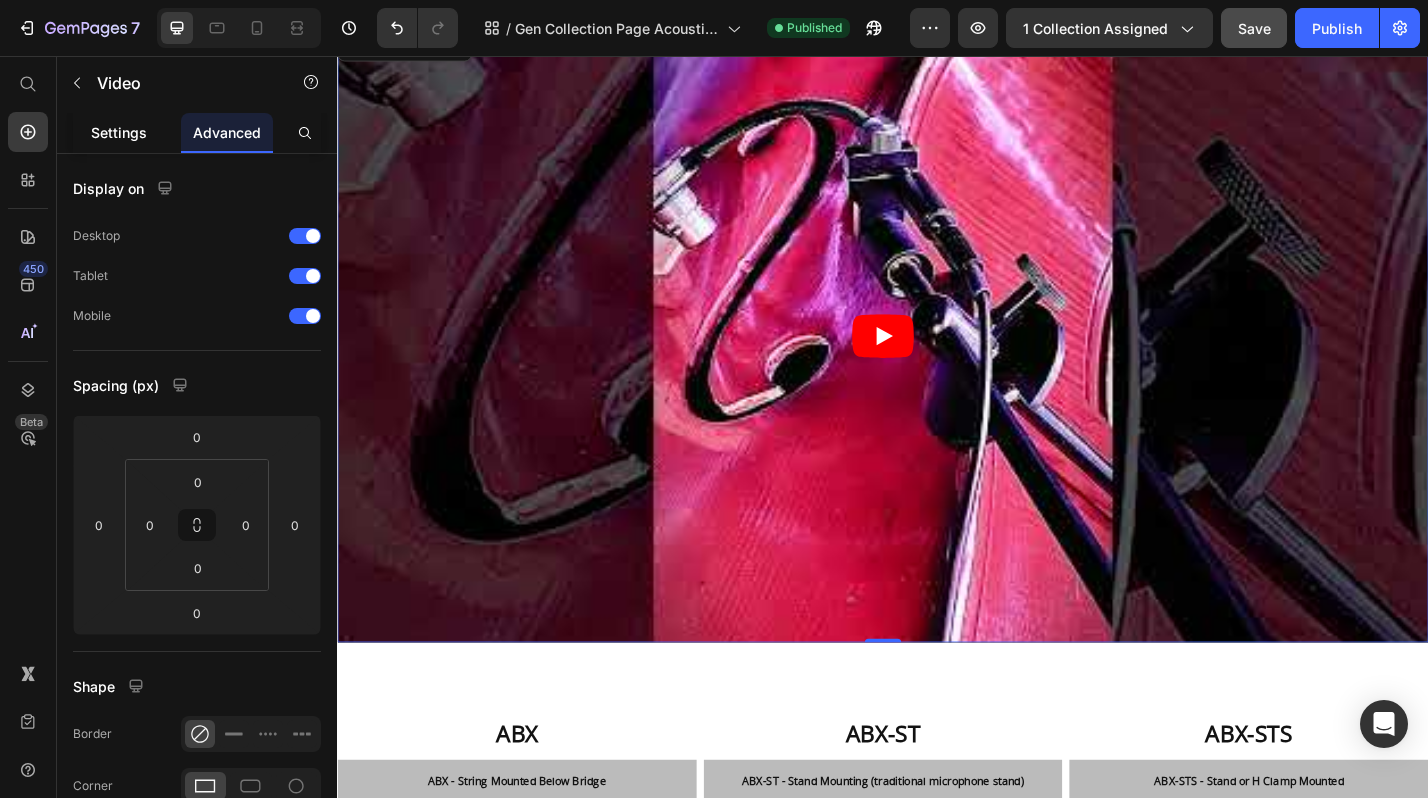 click on "Settings" at bounding box center (119, 132) 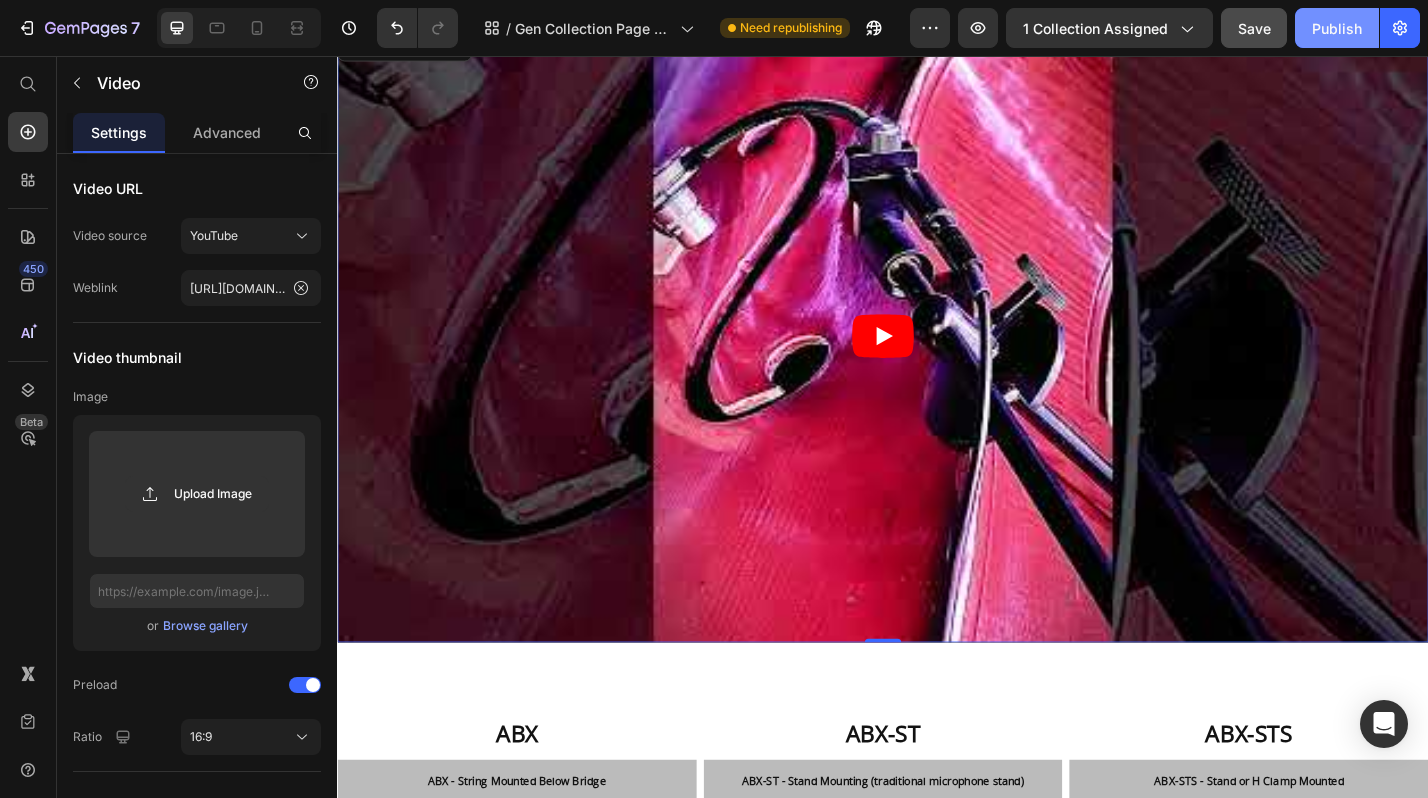 click on "Publish" at bounding box center [1337, 28] 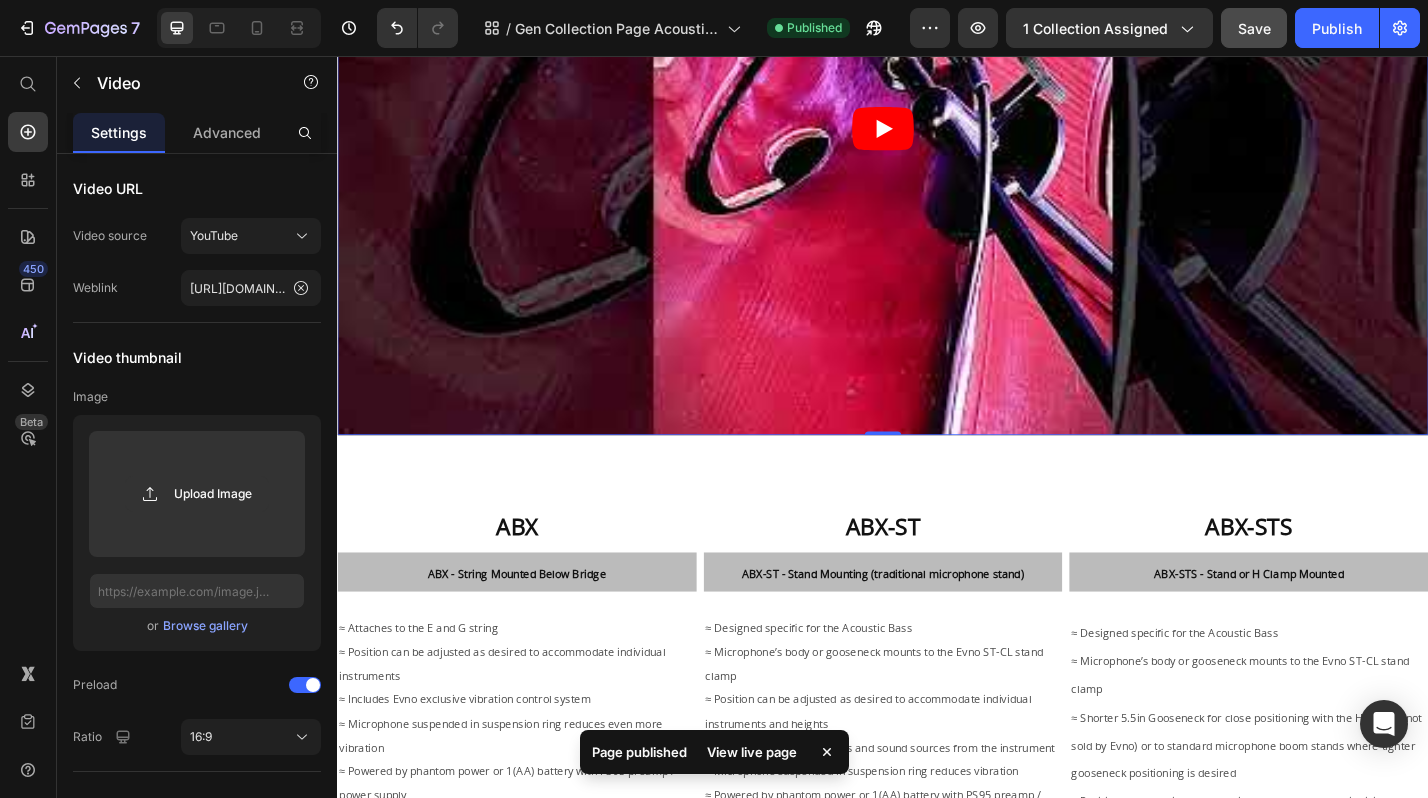 scroll, scrollTop: 714, scrollLeft: 0, axis: vertical 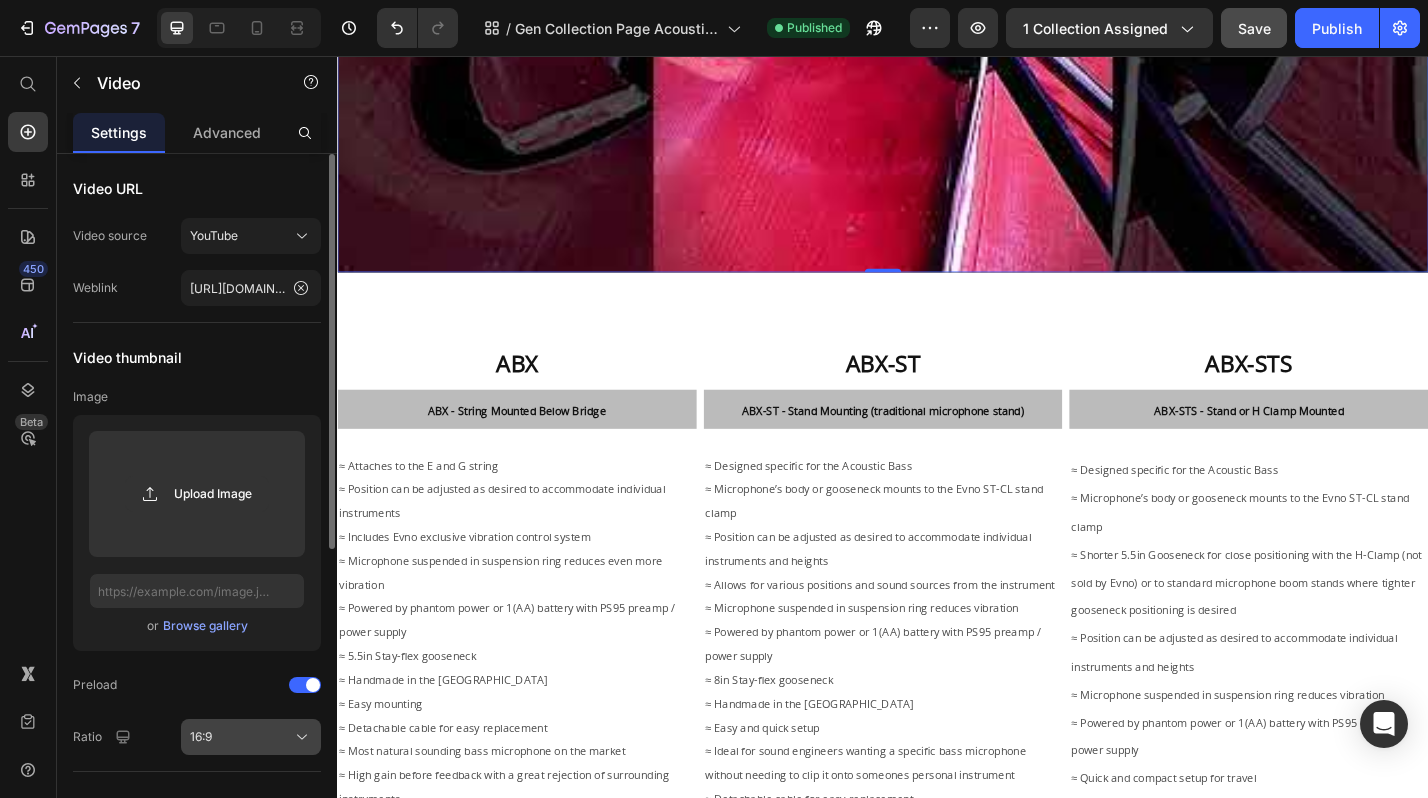 click 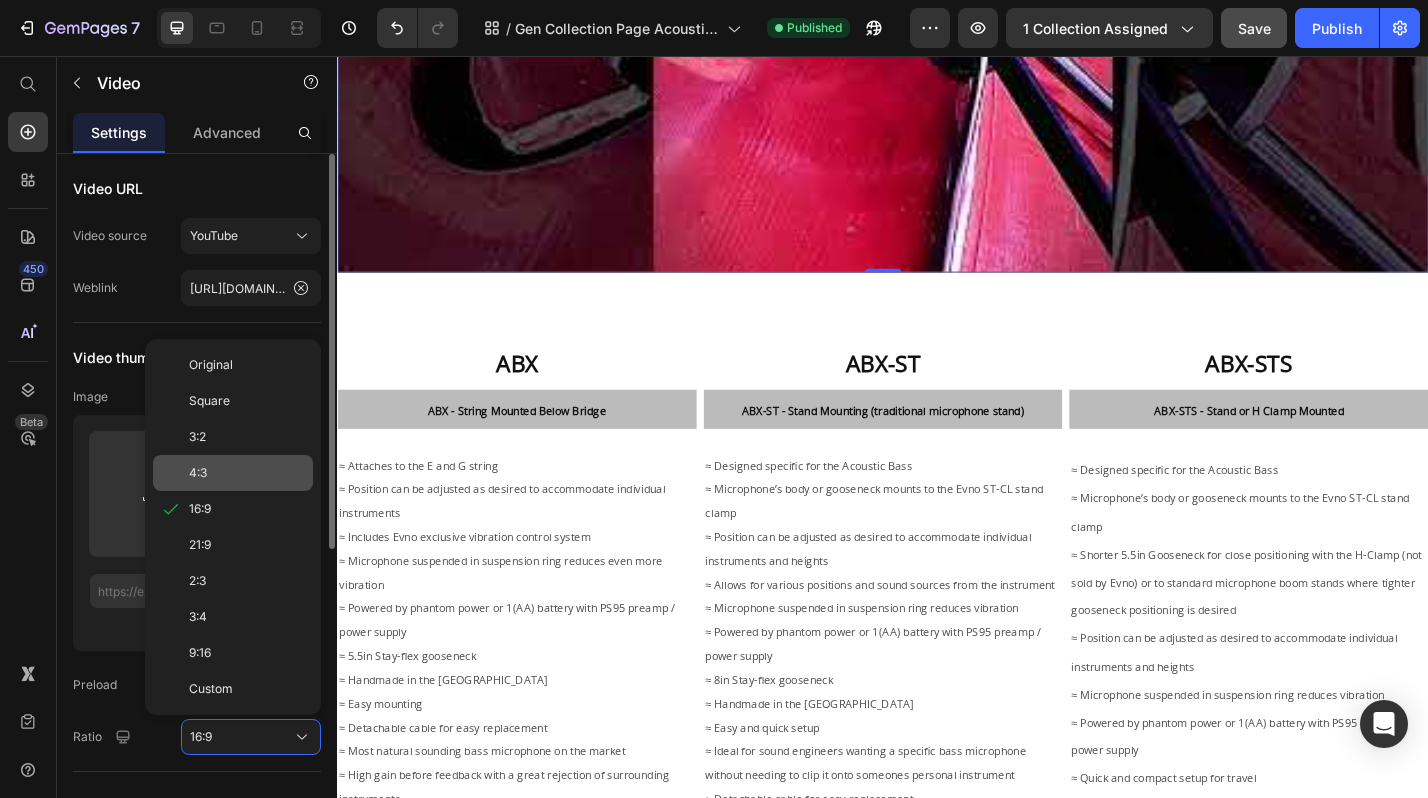 click on "4:3" at bounding box center [247, 473] 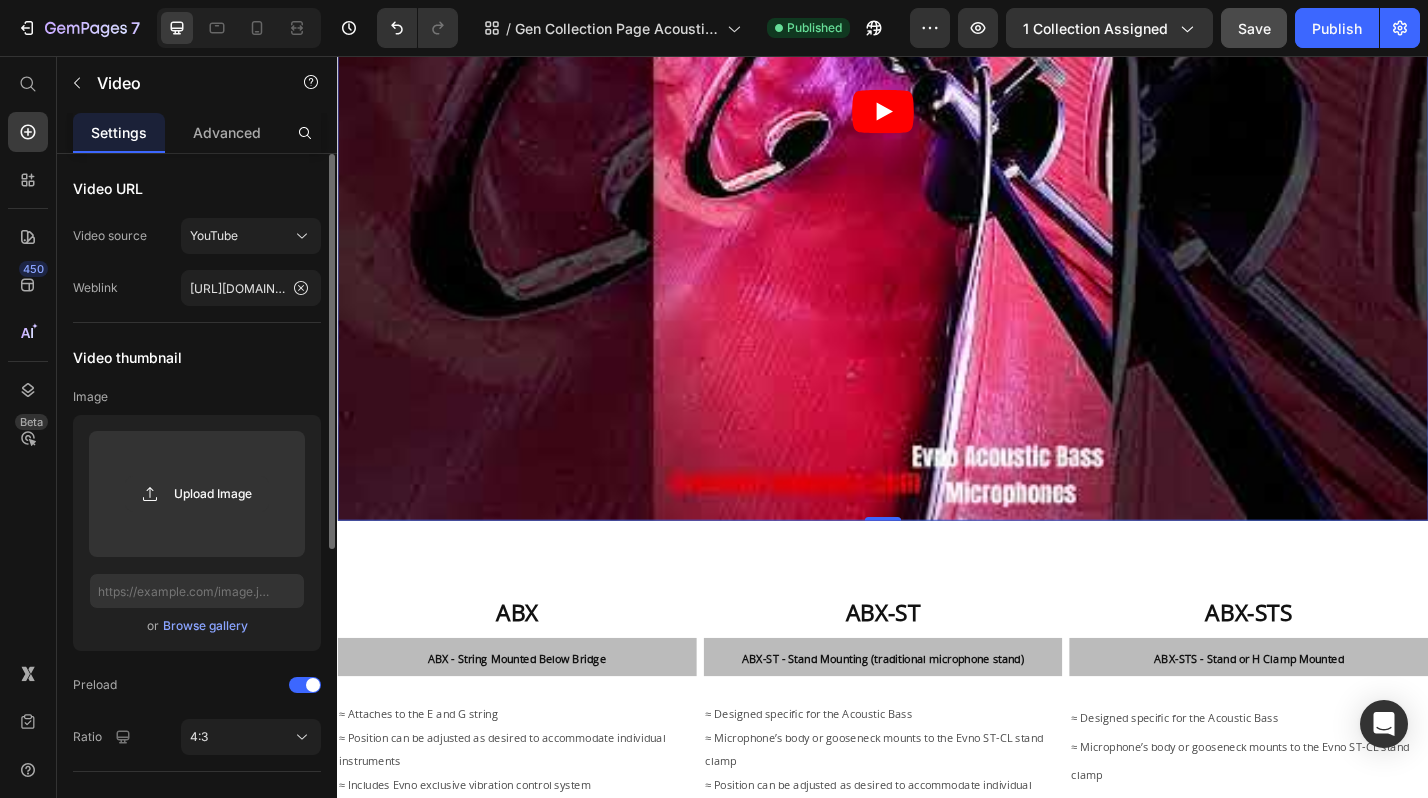 scroll, scrollTop: 901, scrollLeft: 0, axis: vertical 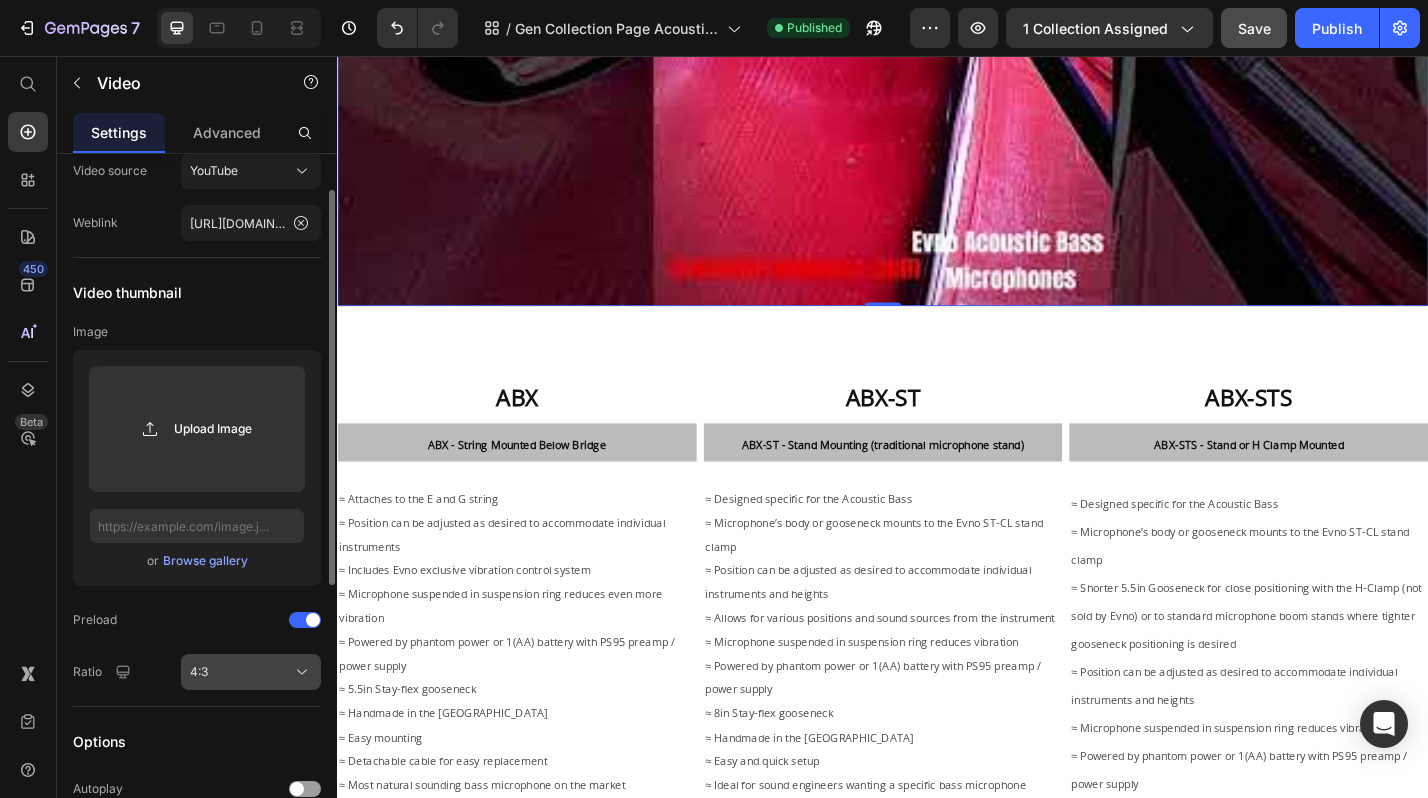 click on "4:3" at bounding box center (251, 672) 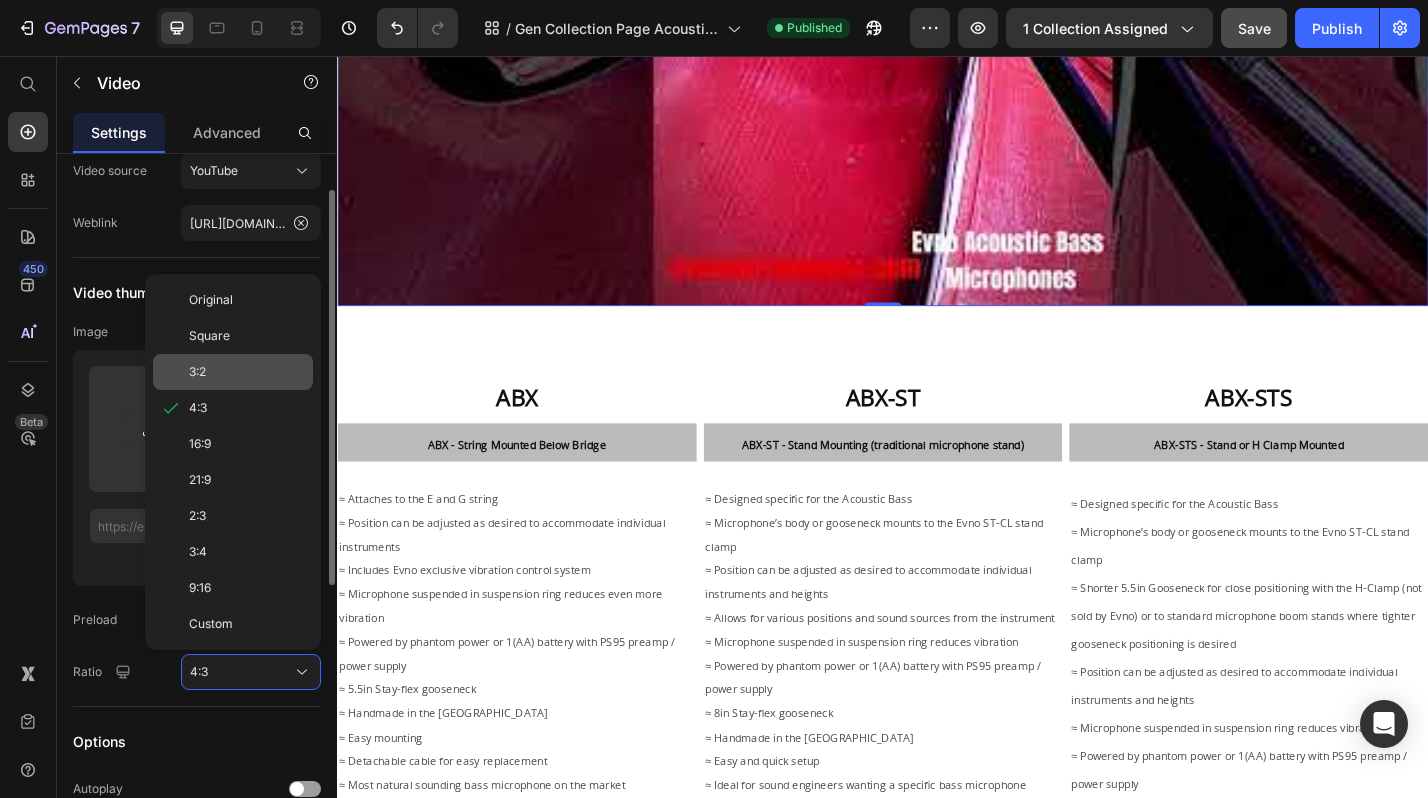 click on "3:2" at bounding box center (247, 372) 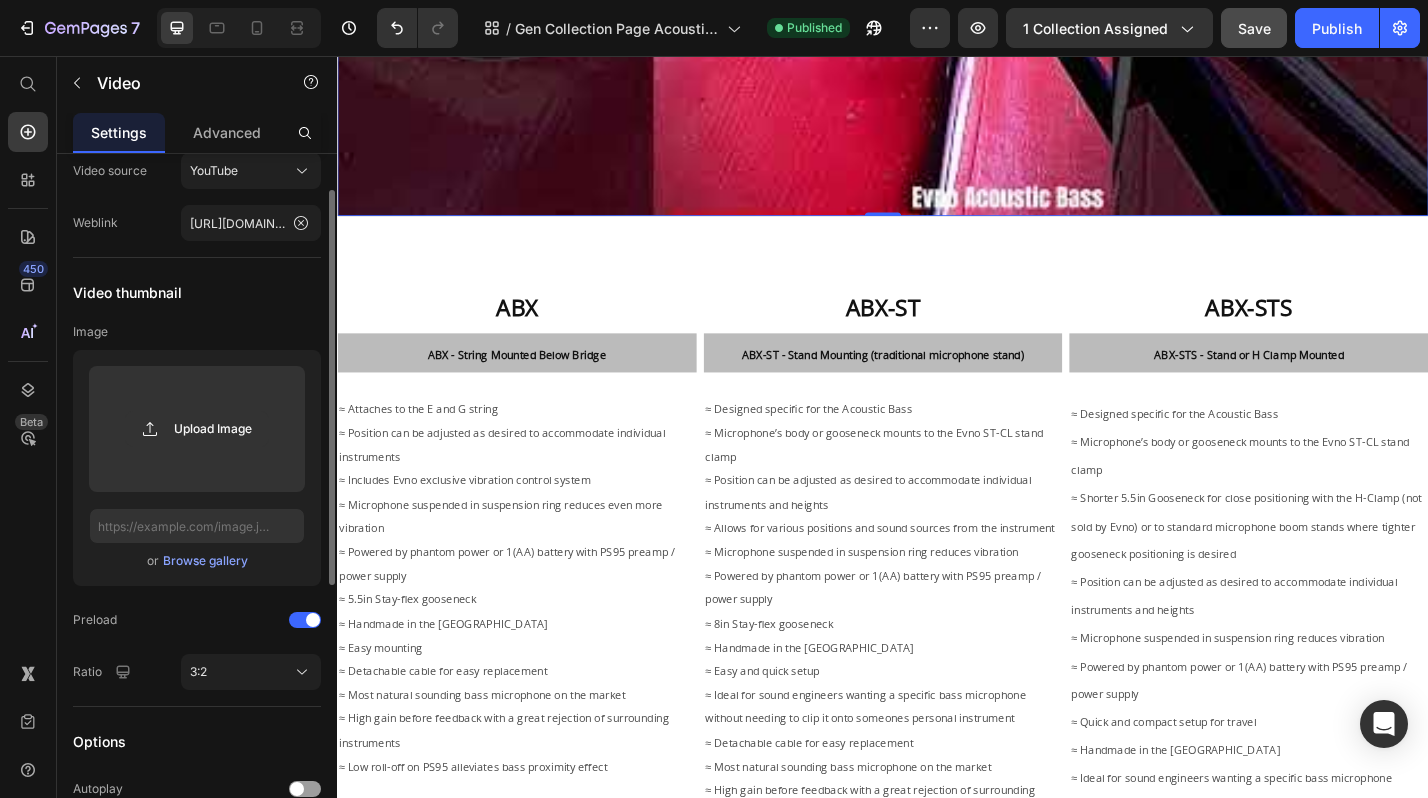 scroll, scrollTop: 0, scrollLeft: 0, axis: both 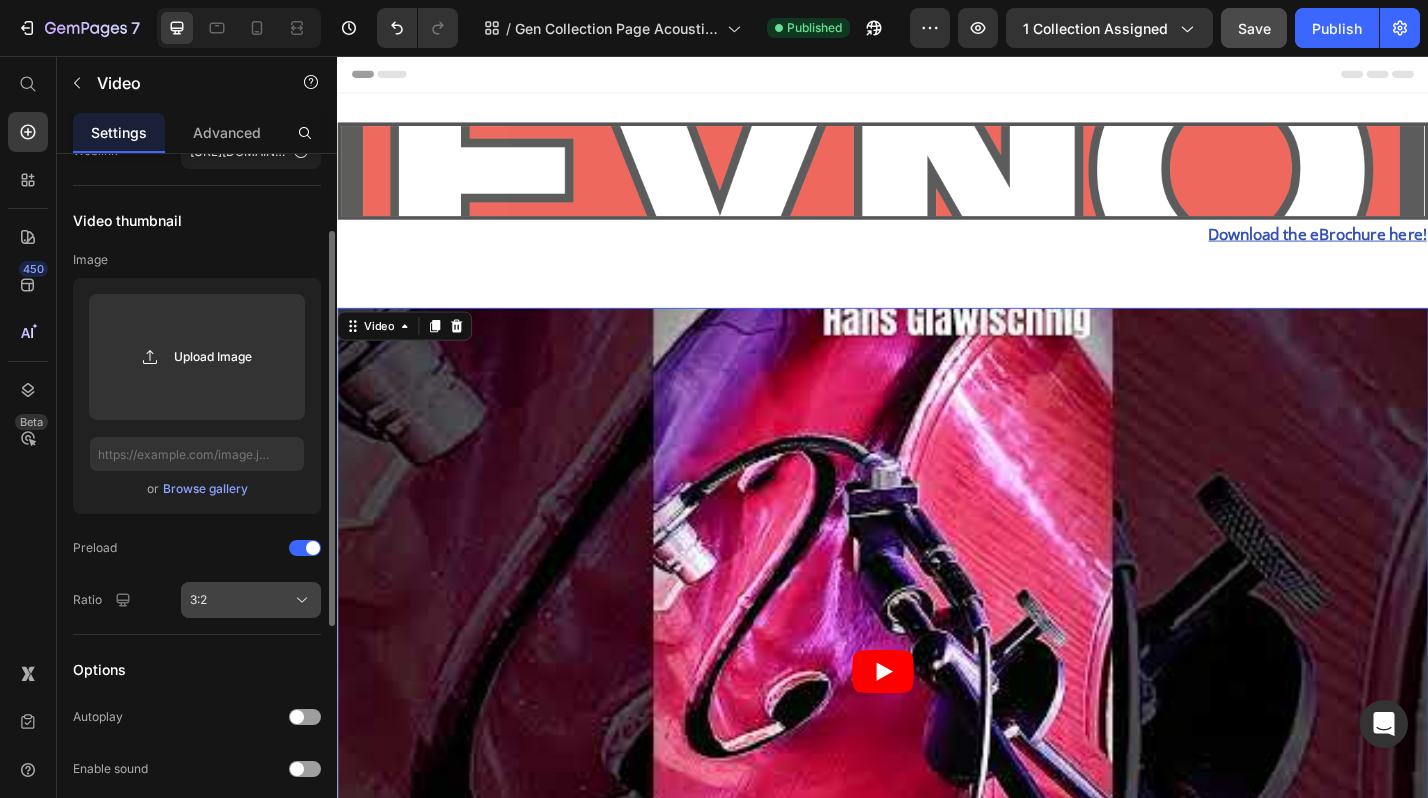 click 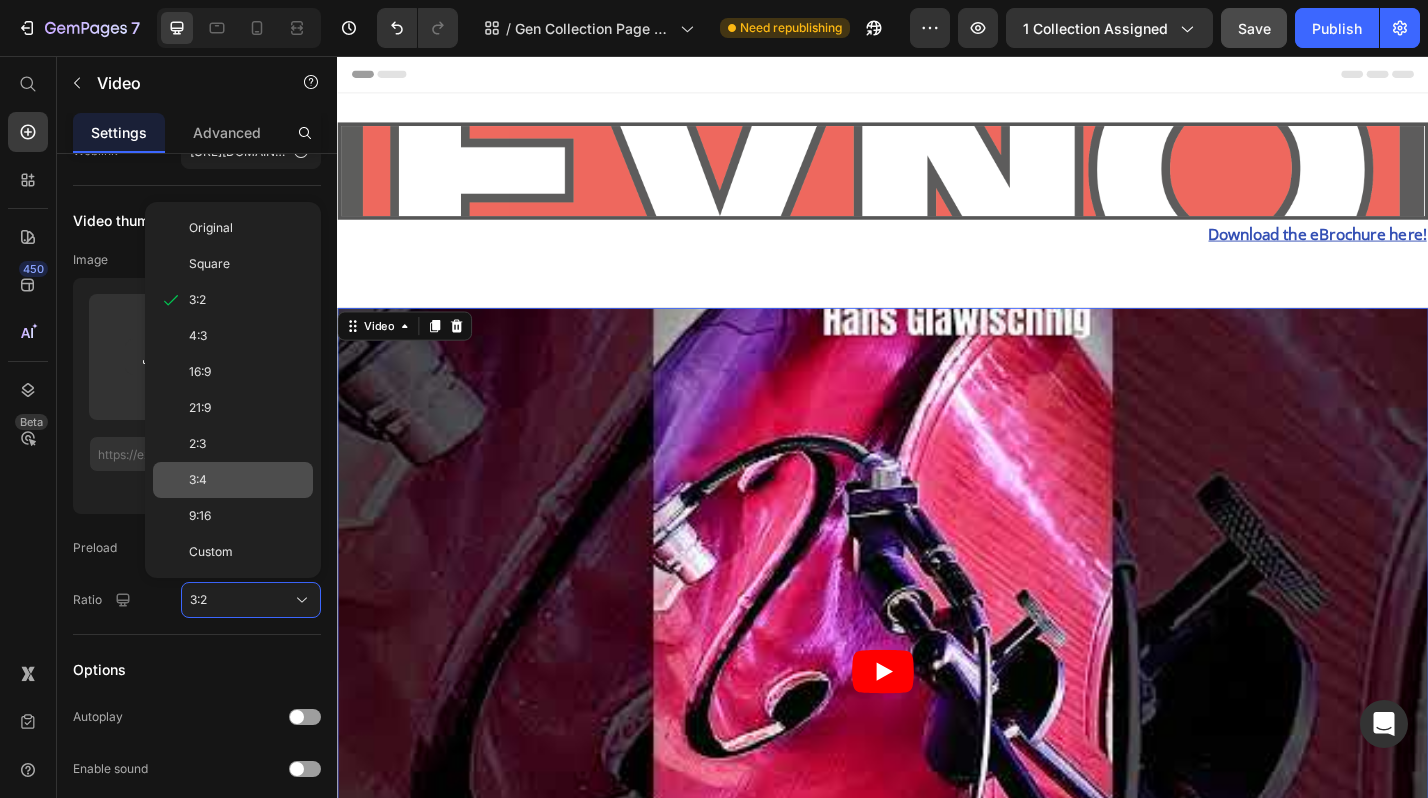 click on "3:4" at bounding box center (247, 480) 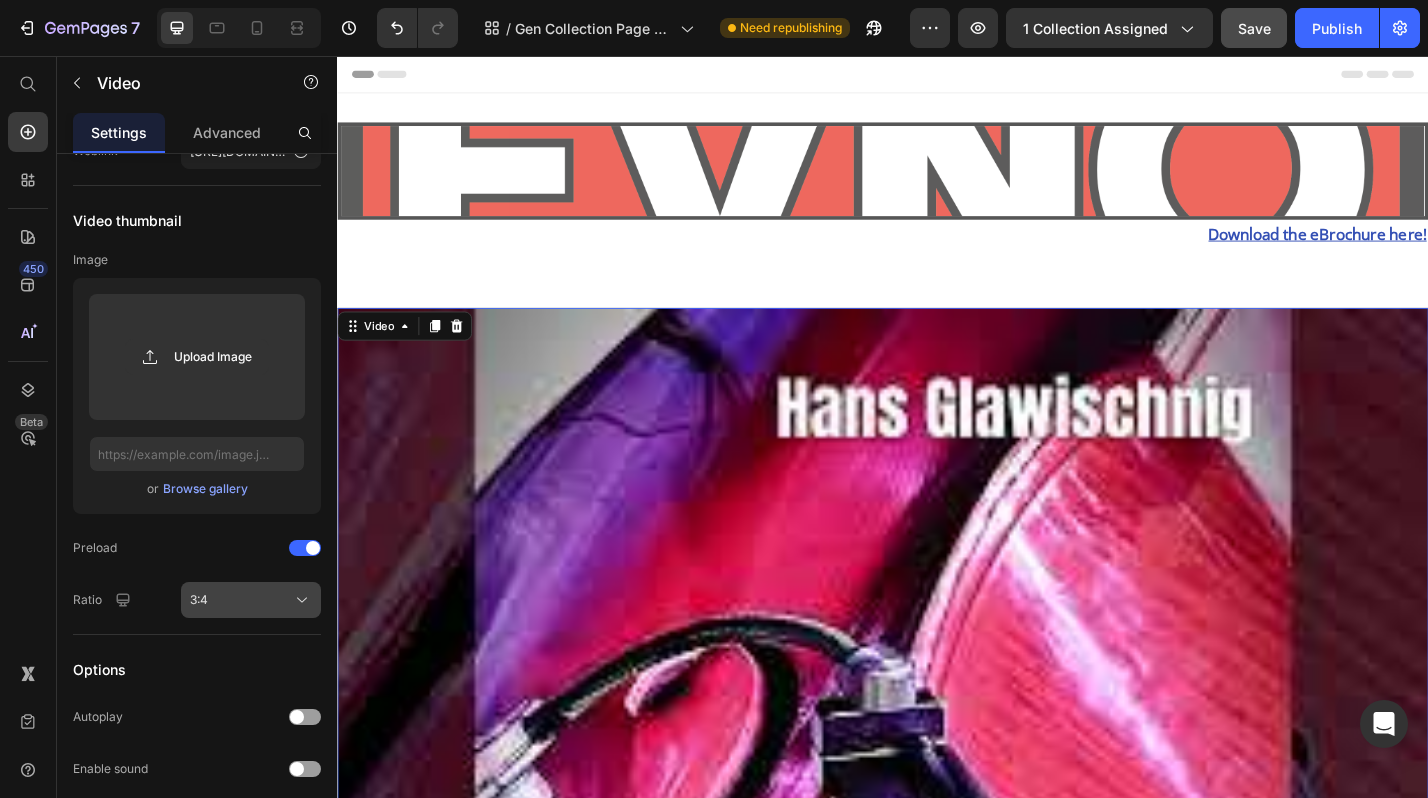 click on "3:4" at bounding box center (251, 600) 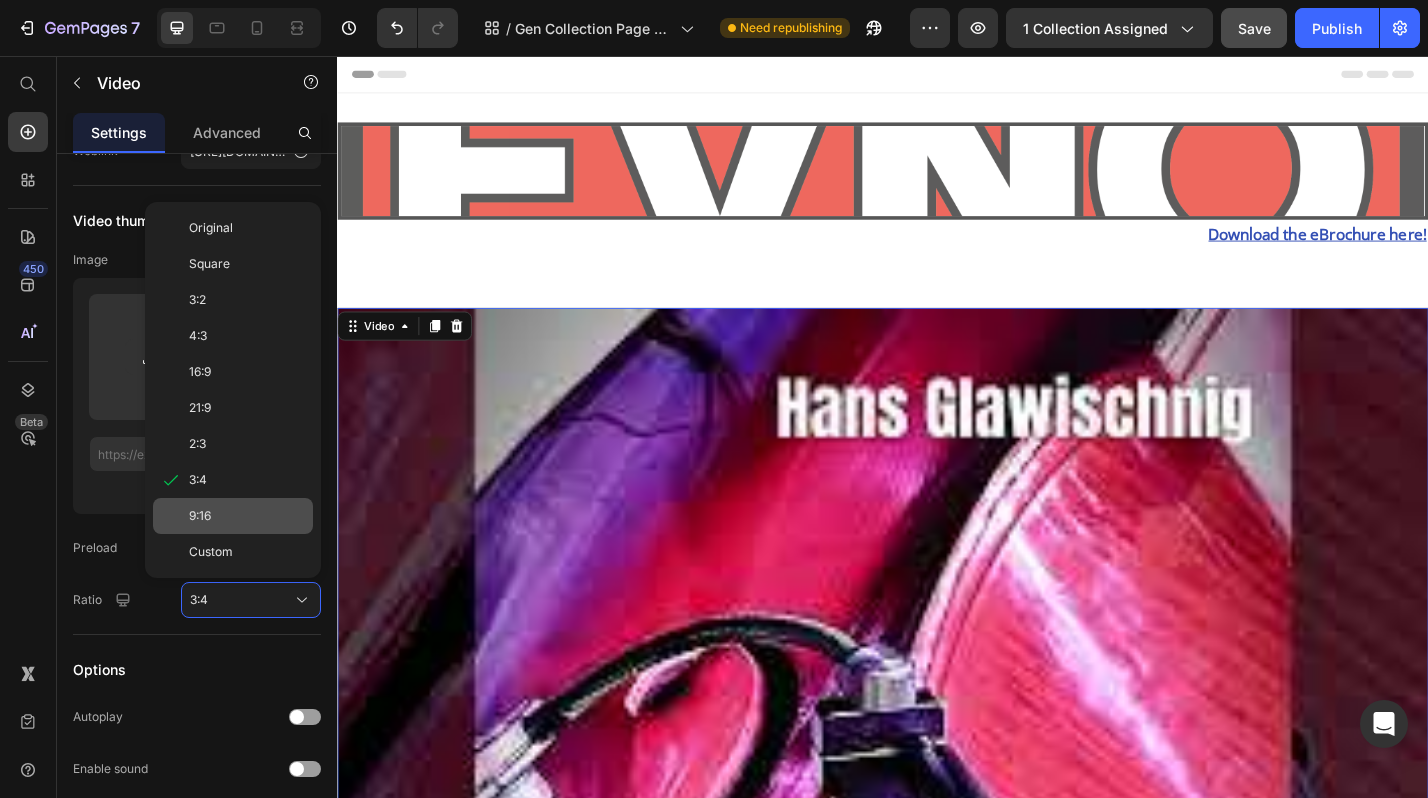 click on "9:16" at bounding box center (247, 516) 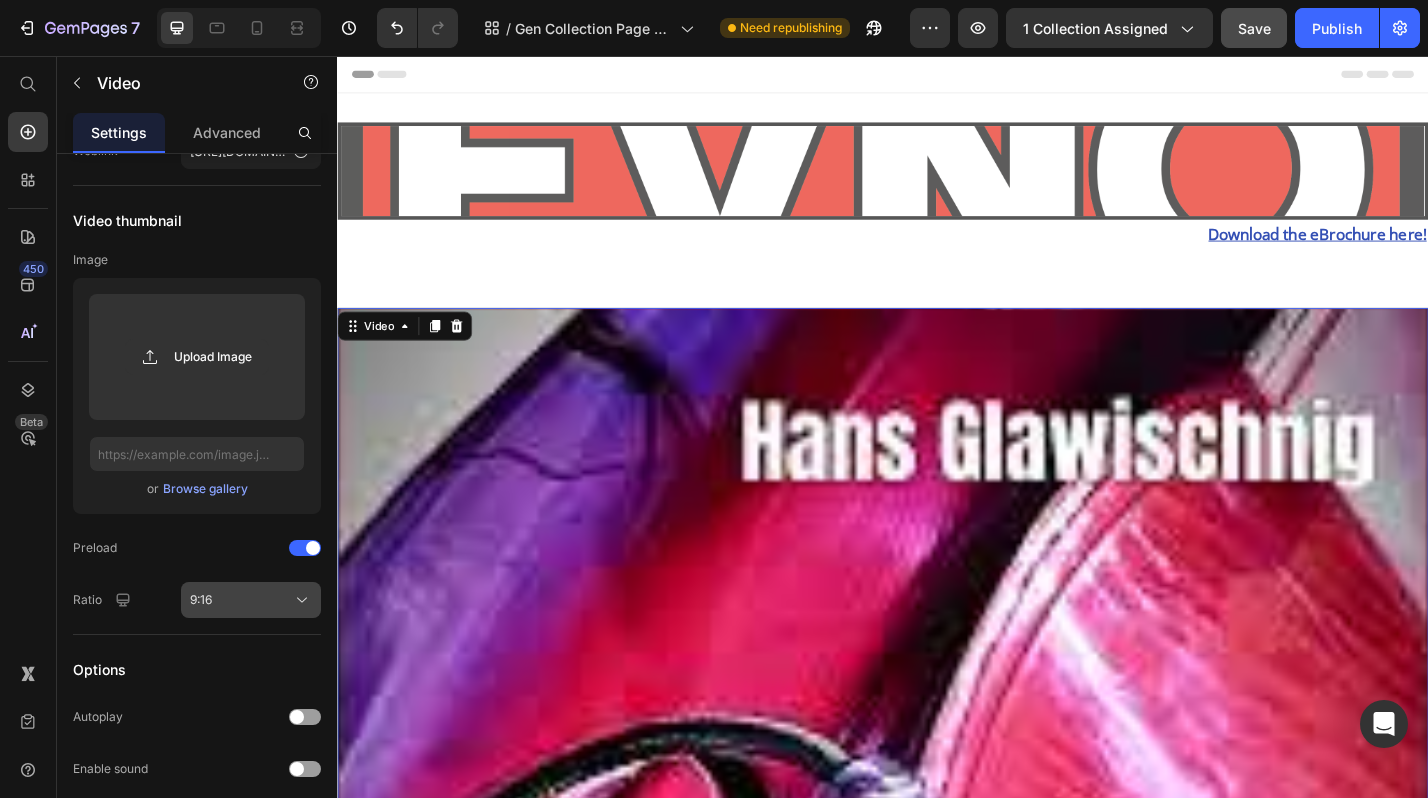 click 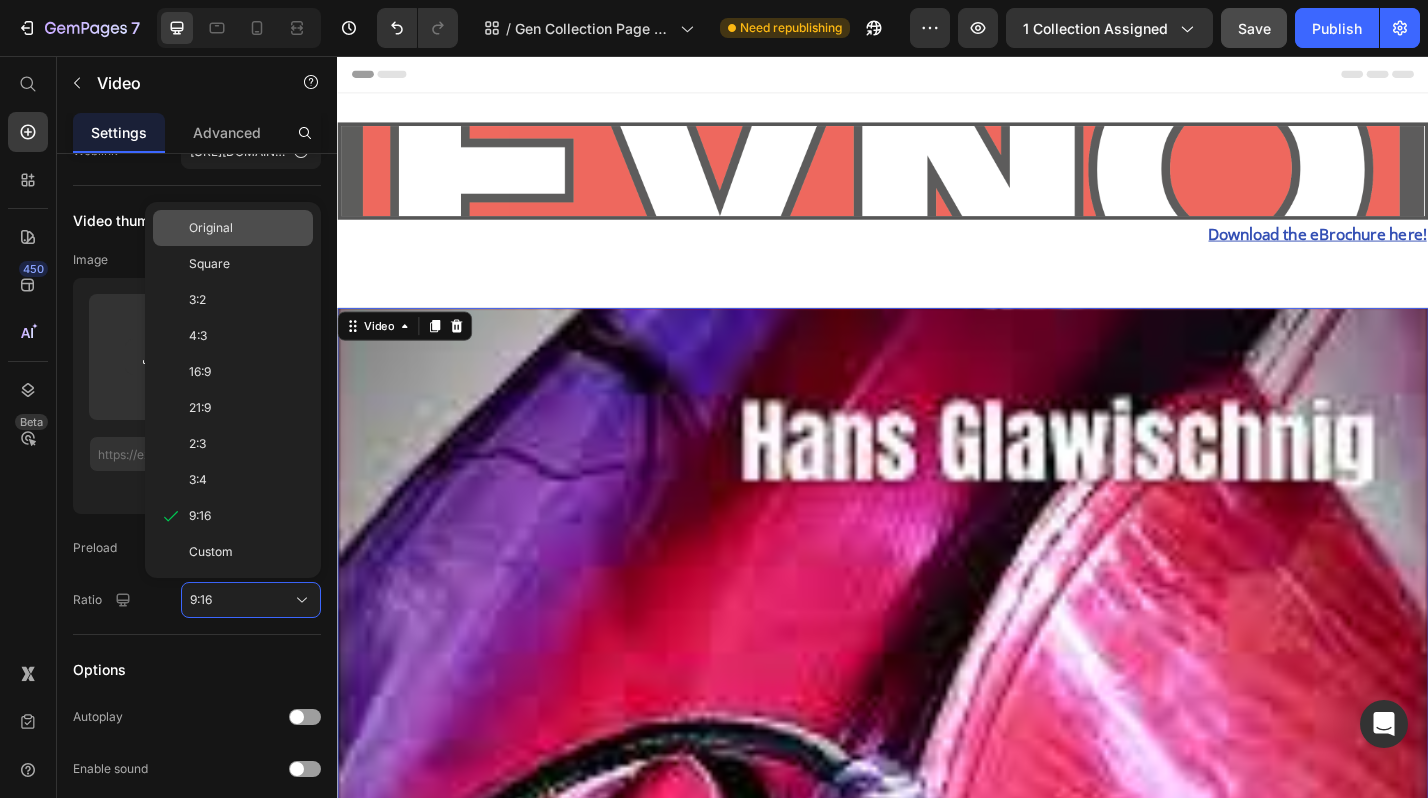 click on "Original" at bounding box center [247, 228] 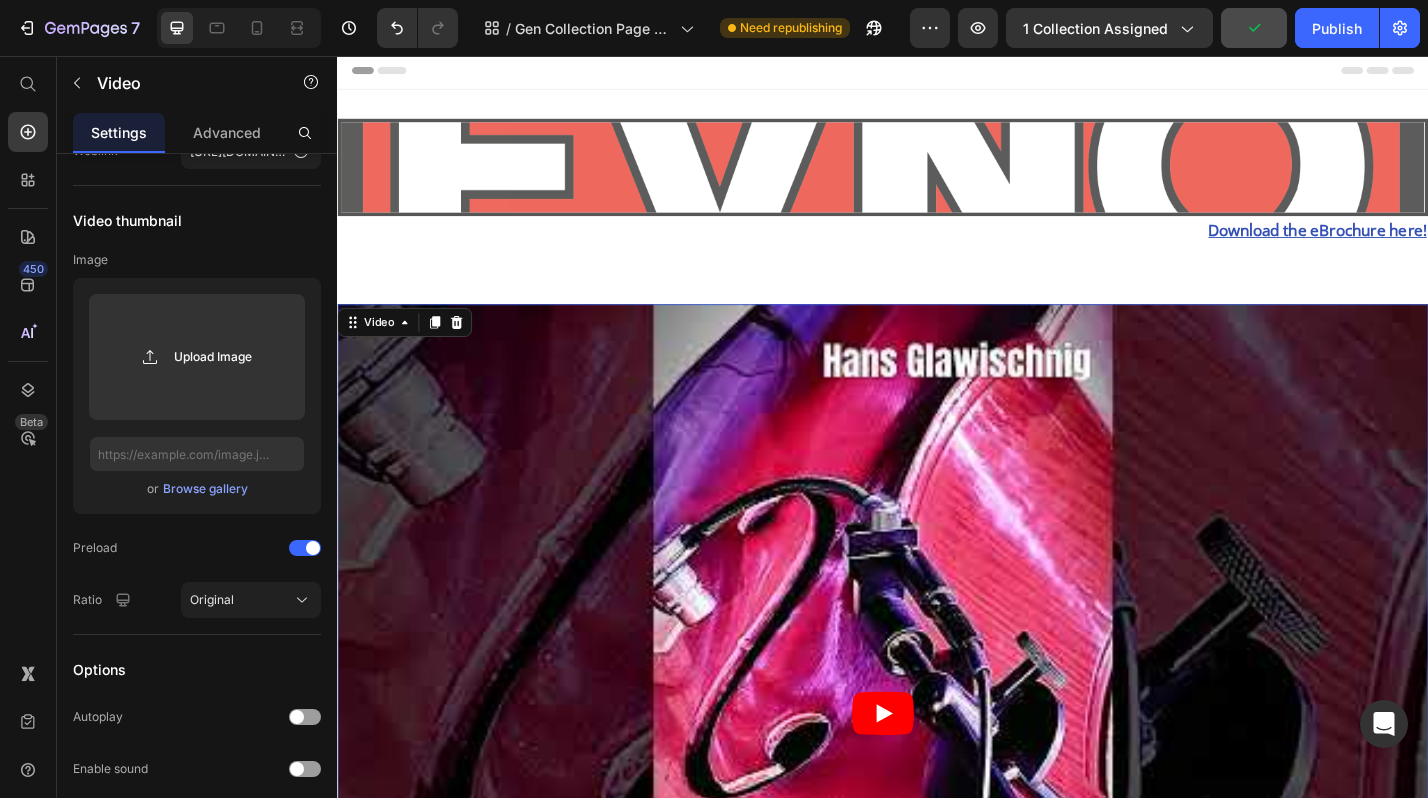 scroll, scrollTop: 0, scrollLeft: 0, axis: both 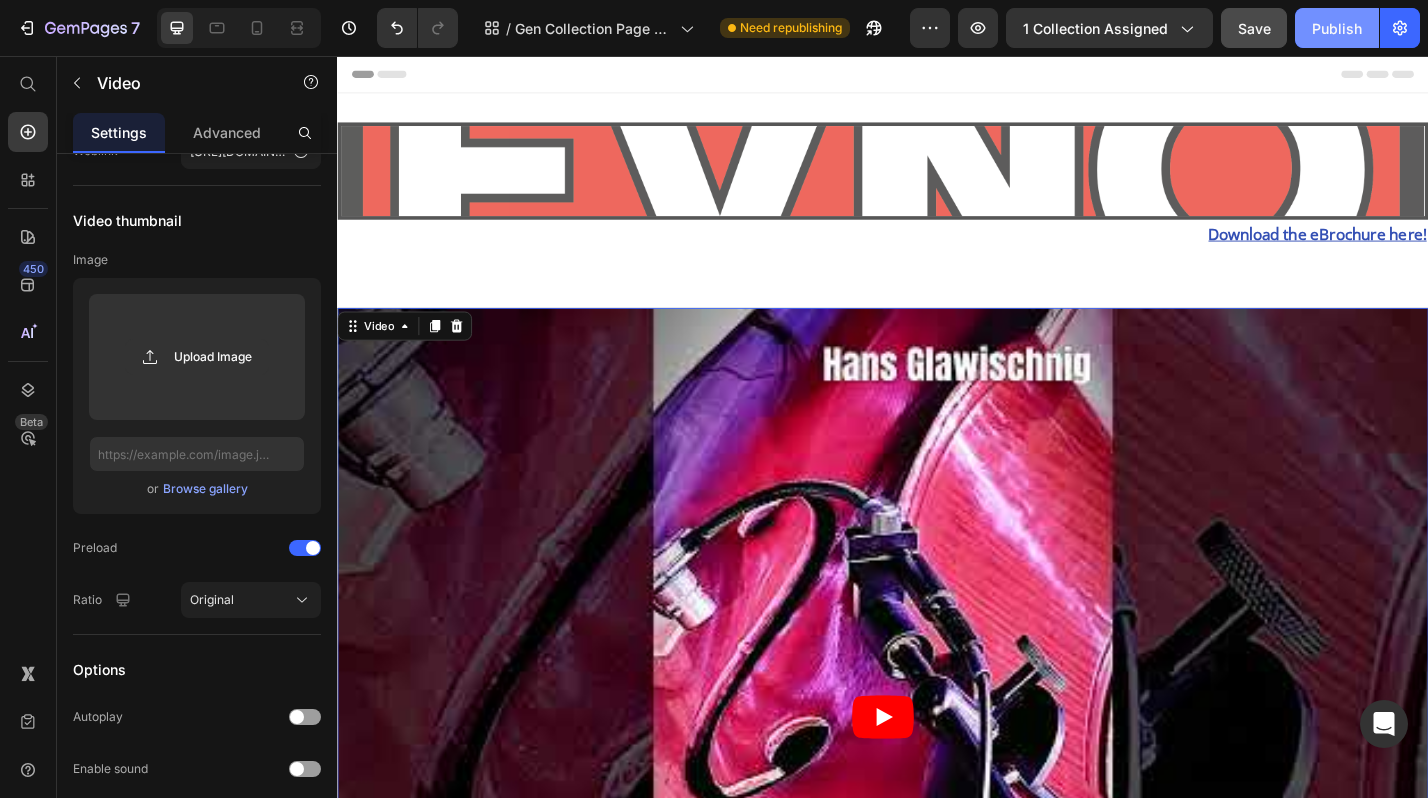 click on "Publish" at bounding box center [1337, 28] 